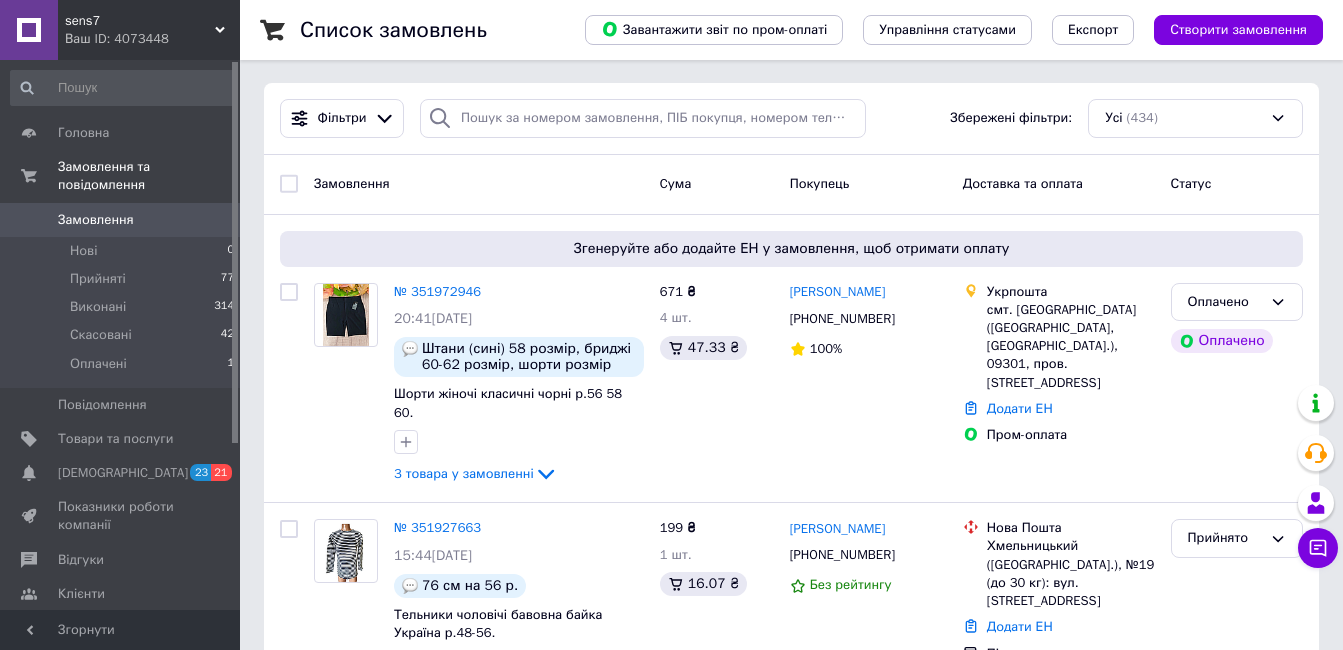 scroll, scrollTop: 200, scrollLeft: 0, axis: vertical 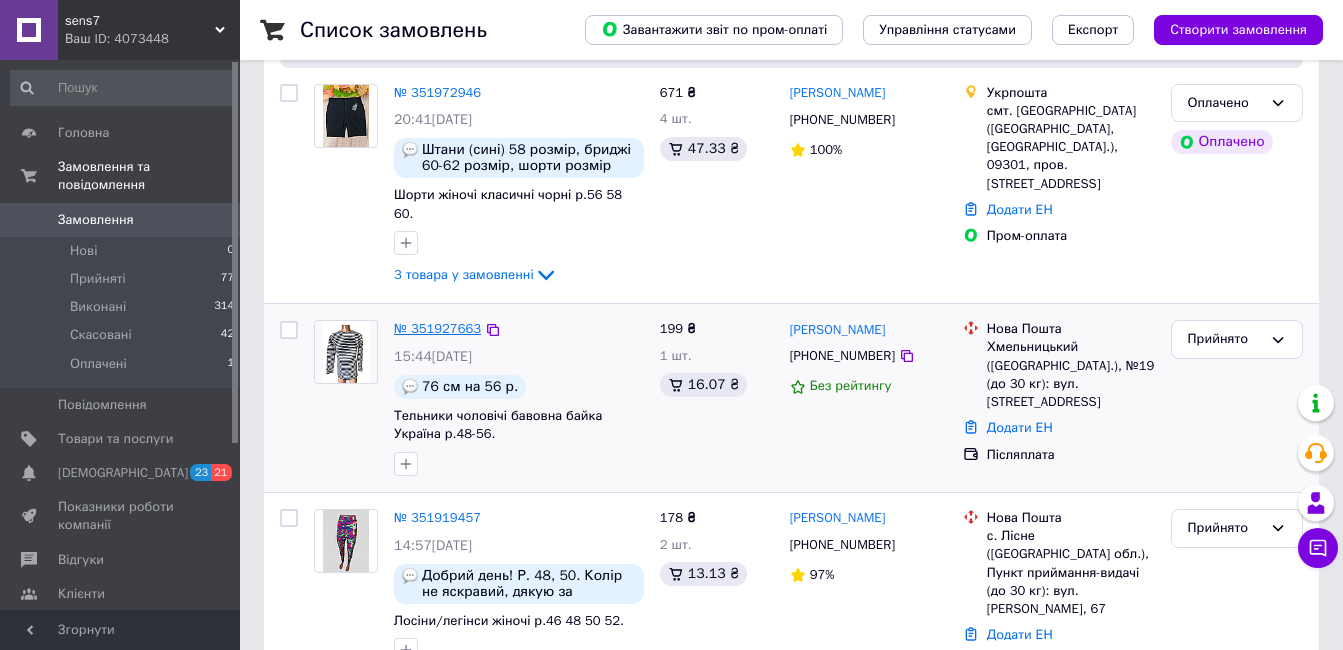 click on "№ 351927663" at bounding box center (437, 328) 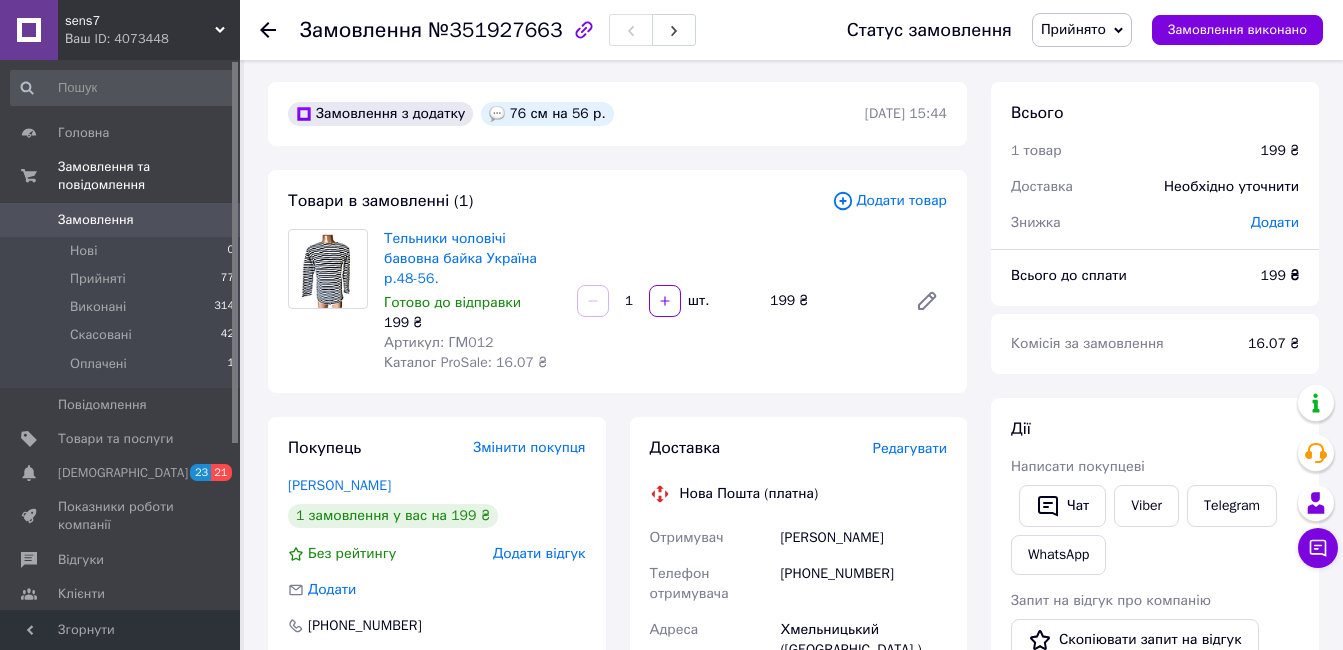 scroll, scrollTop: 0, scrollLeft: 0, axis: both 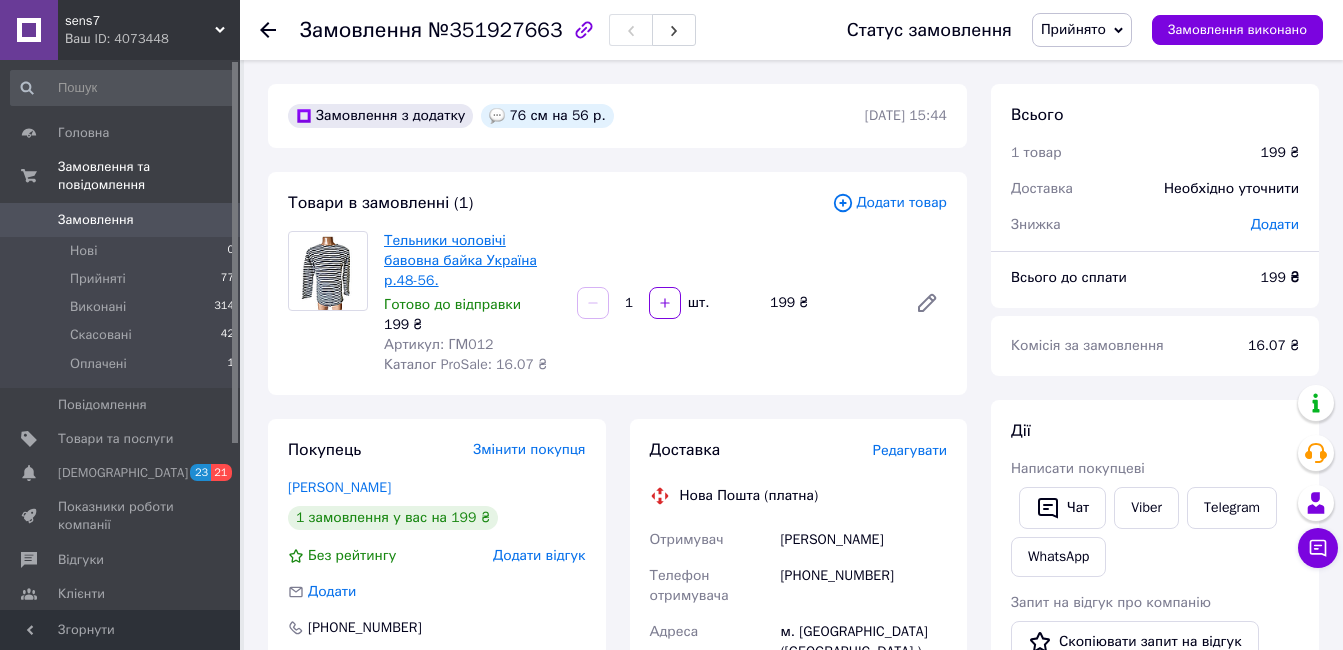 click on "Тельники чоловічі бавовна байка Україна р.48-56." at bounding box center [460, 260] 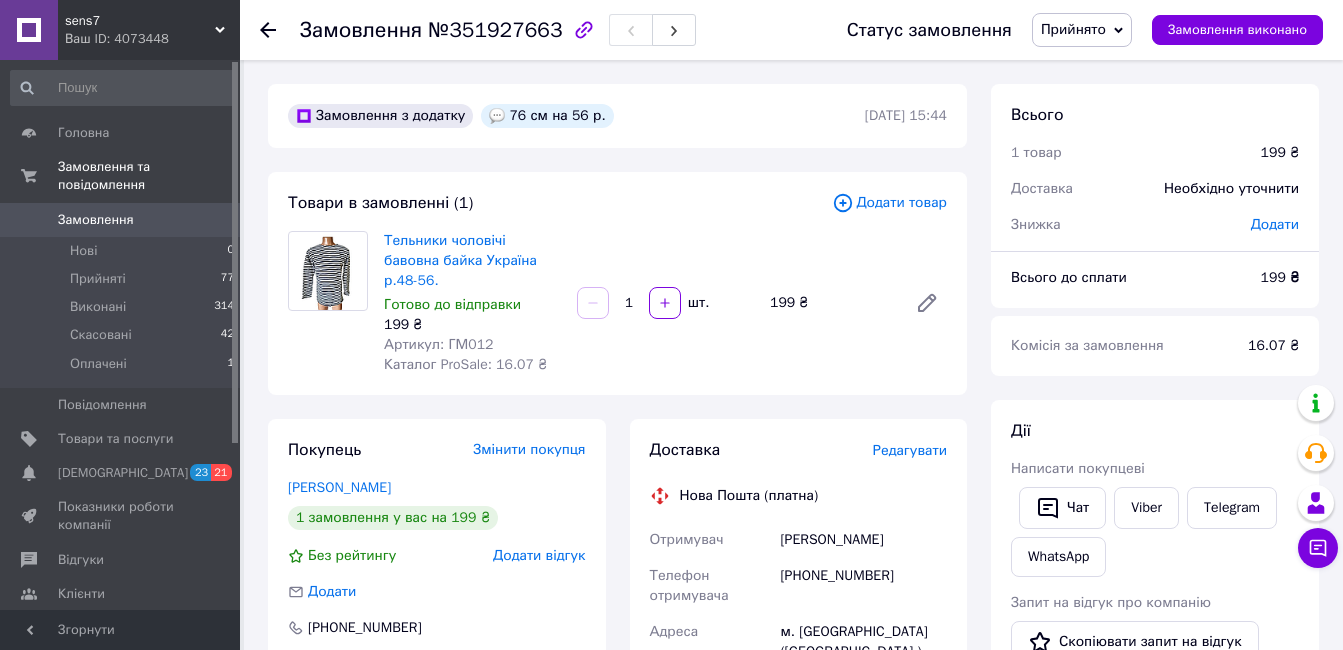 click 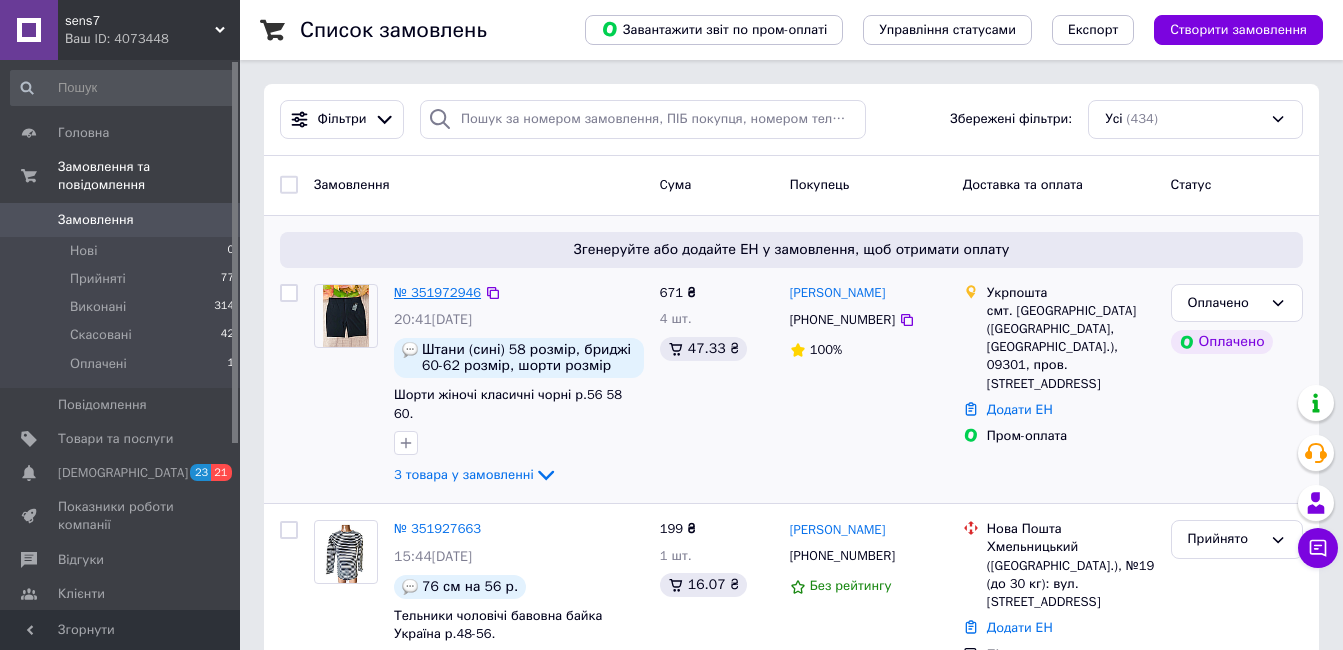 click on "№ 351972946" at bounding box center (437, 292) 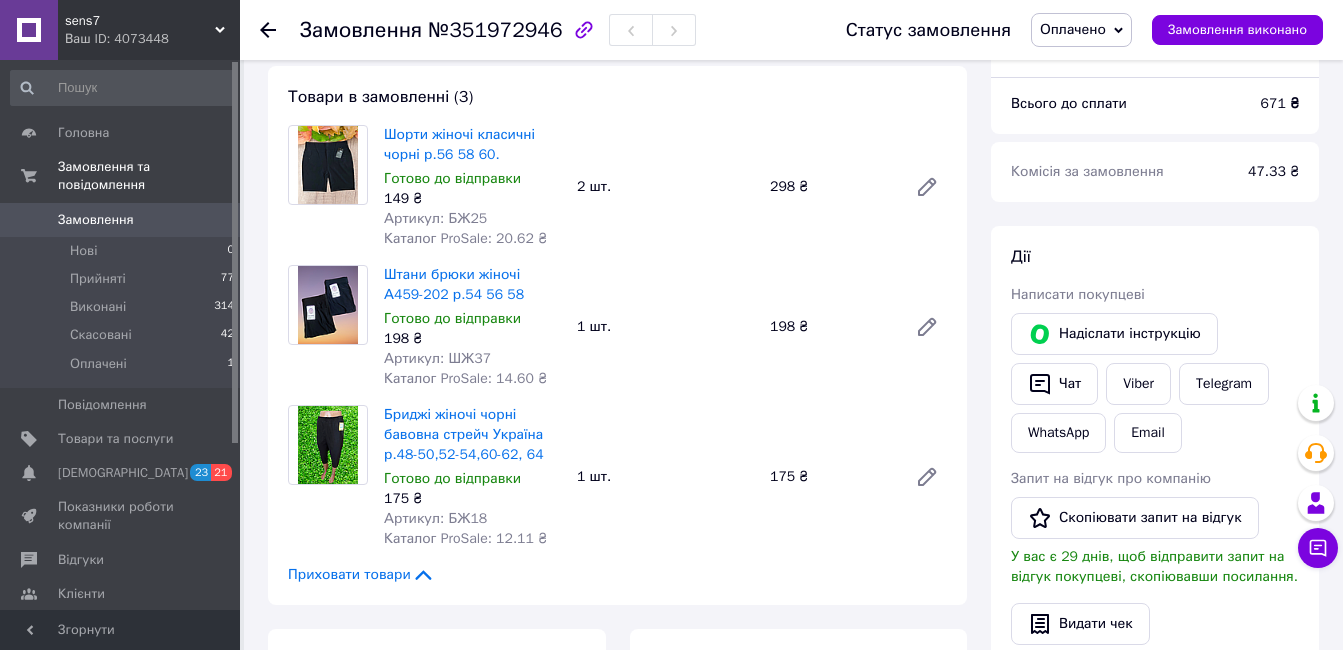 scroll, scrollTop: 0, scrollLeft: 0, axis: both 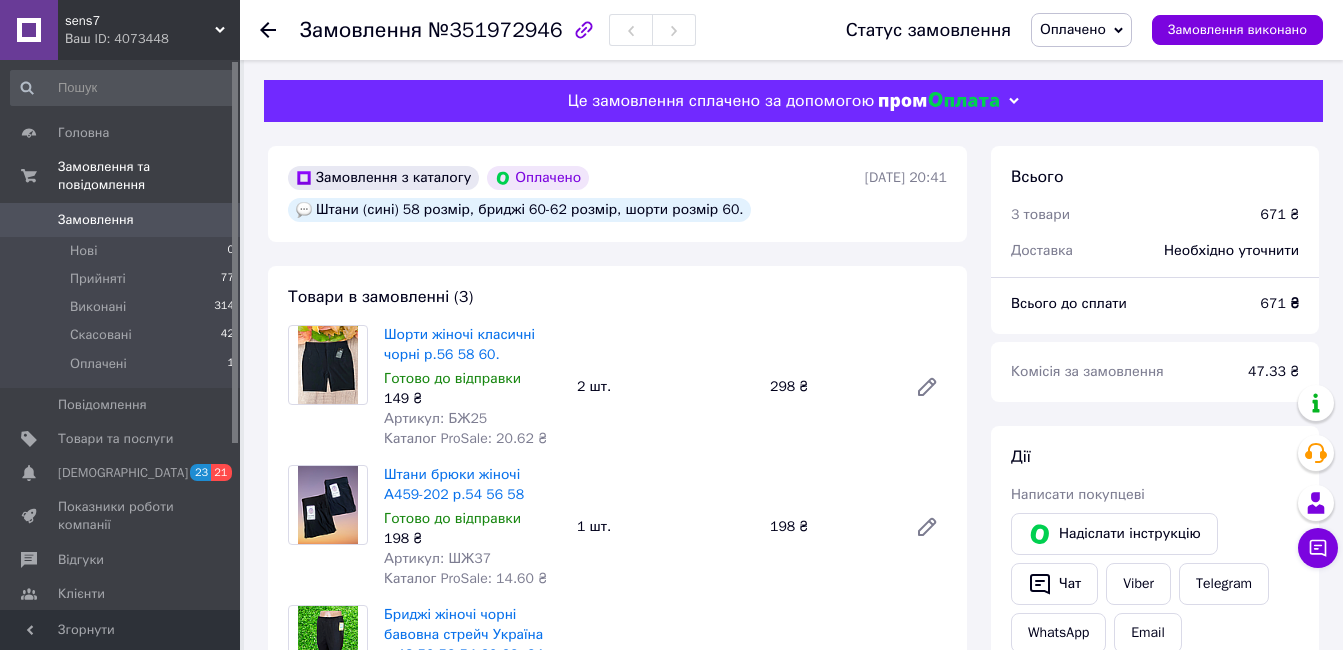 click 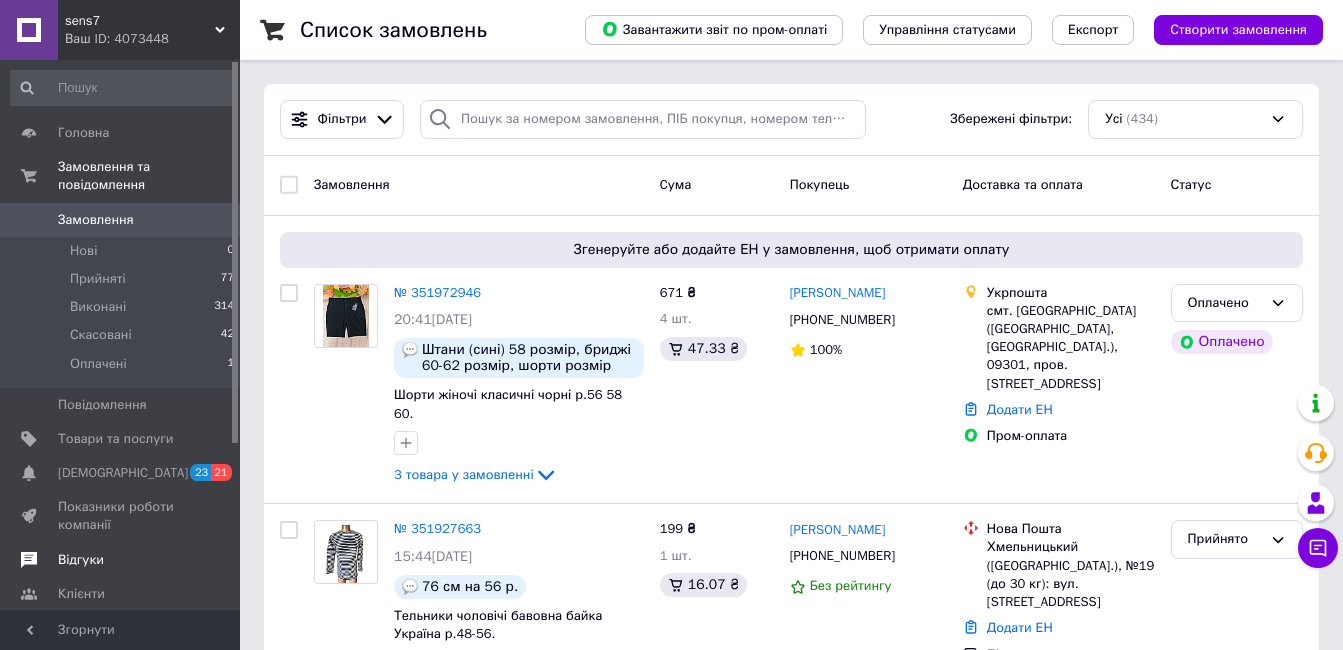 click on "Відгуки" at bounding box center (81, 560) 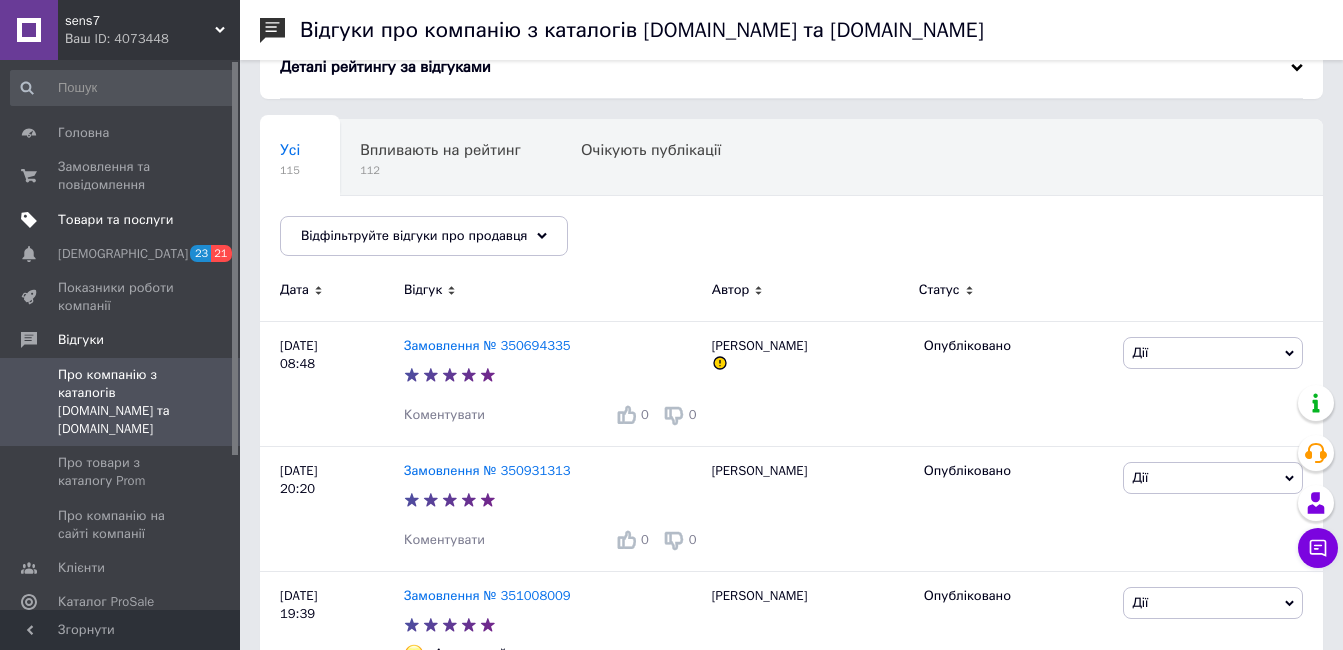scroll, scrollTop: 0, scrollLeft: 0, axis: both 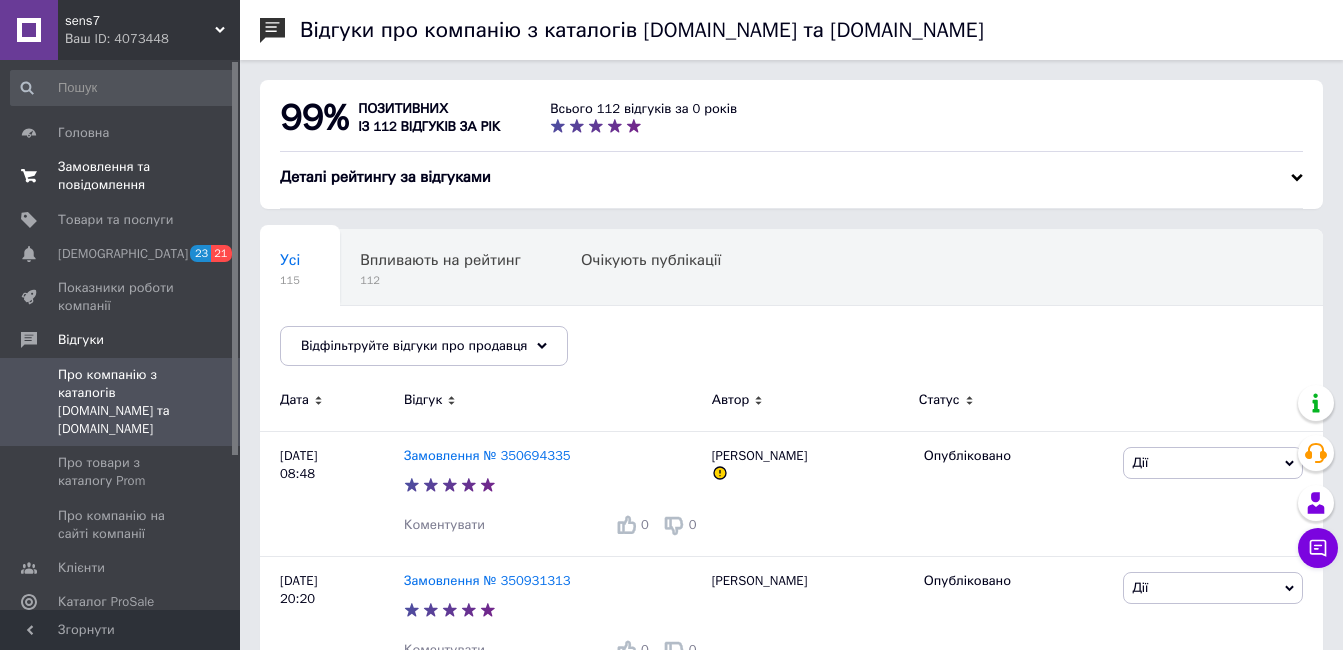 click on "Замовлення та повідомлення" at bounding box center (121, 176) 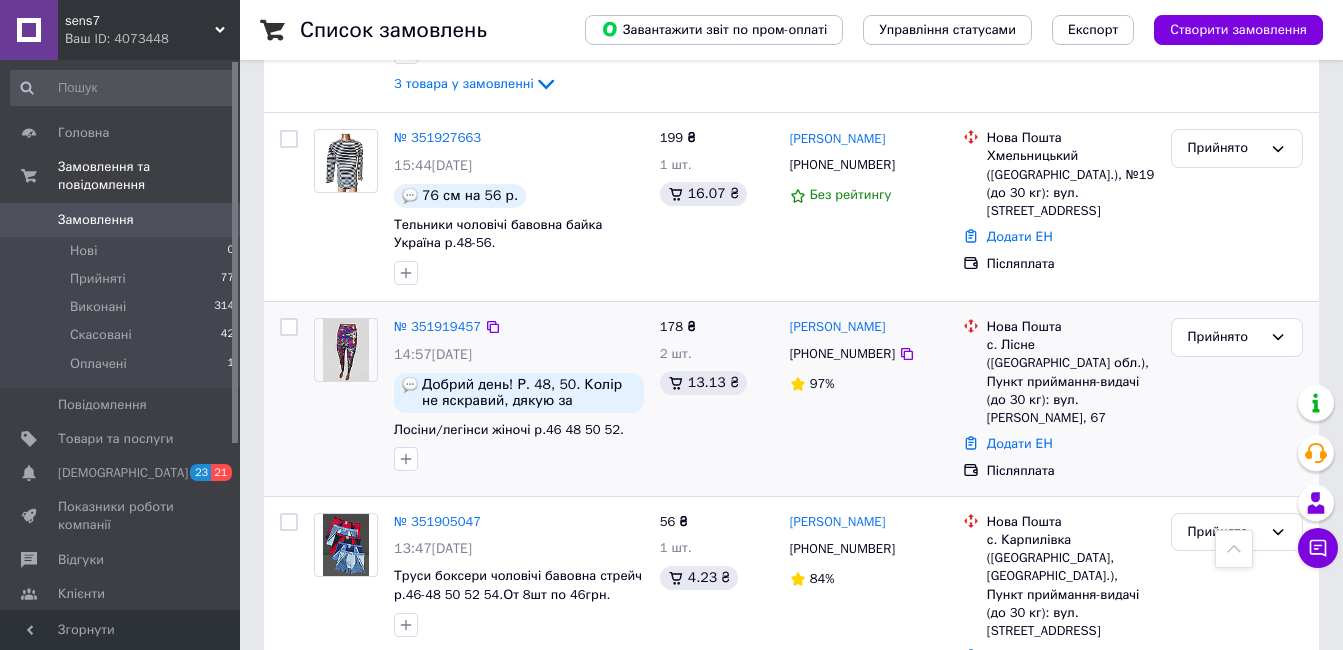 scroll, scrollTop: 400, scrollLeft: 0, axis: vertical 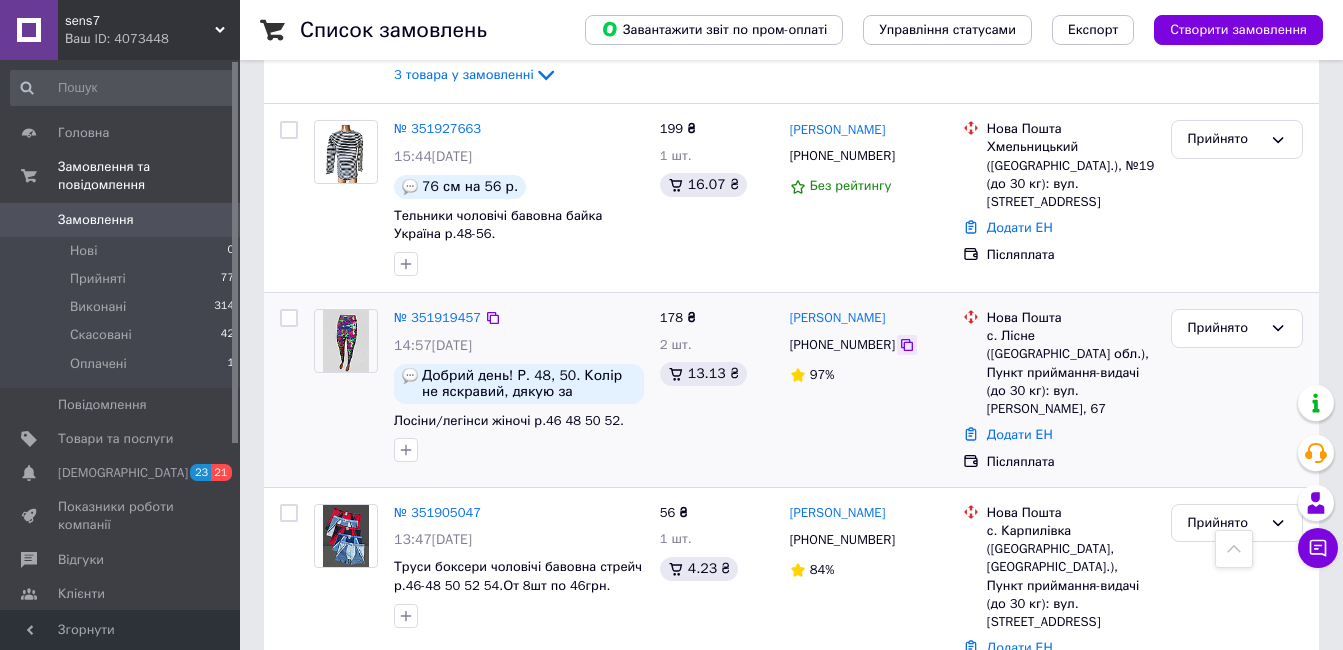 click 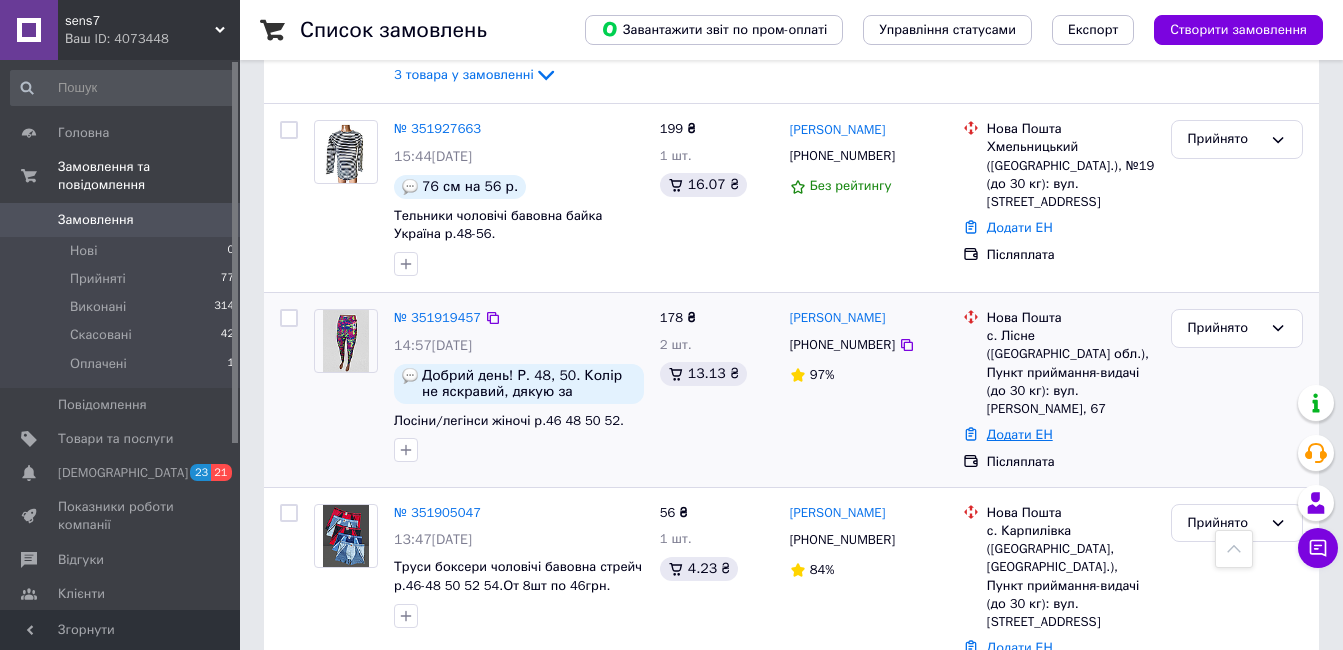 click on "Додати ЕН" at bounding box center [1020, 434] 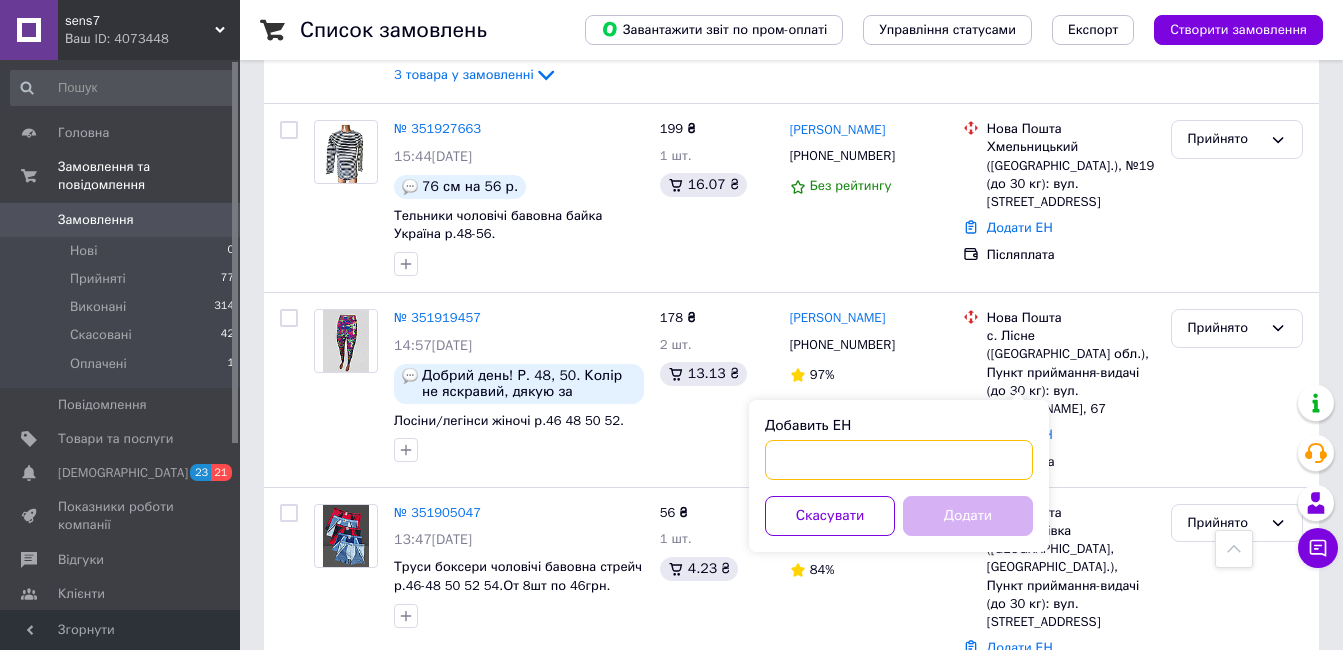 paste on "20451202461711" 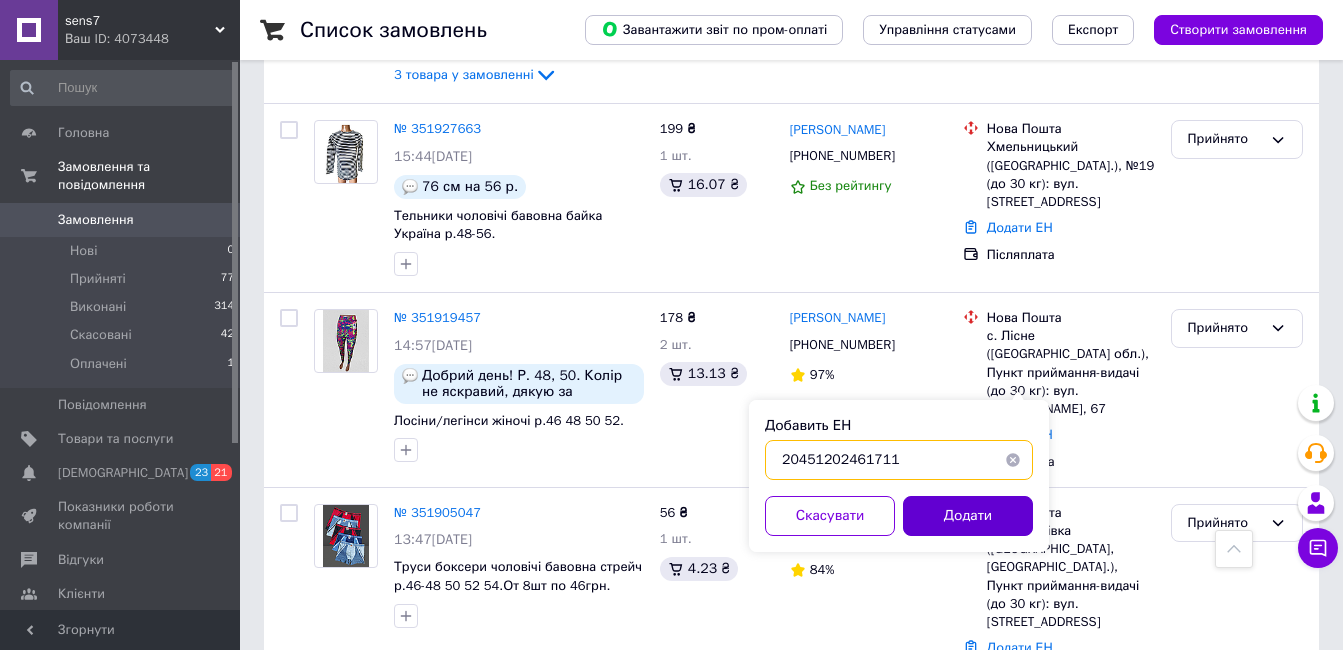 type on "20451202461711" 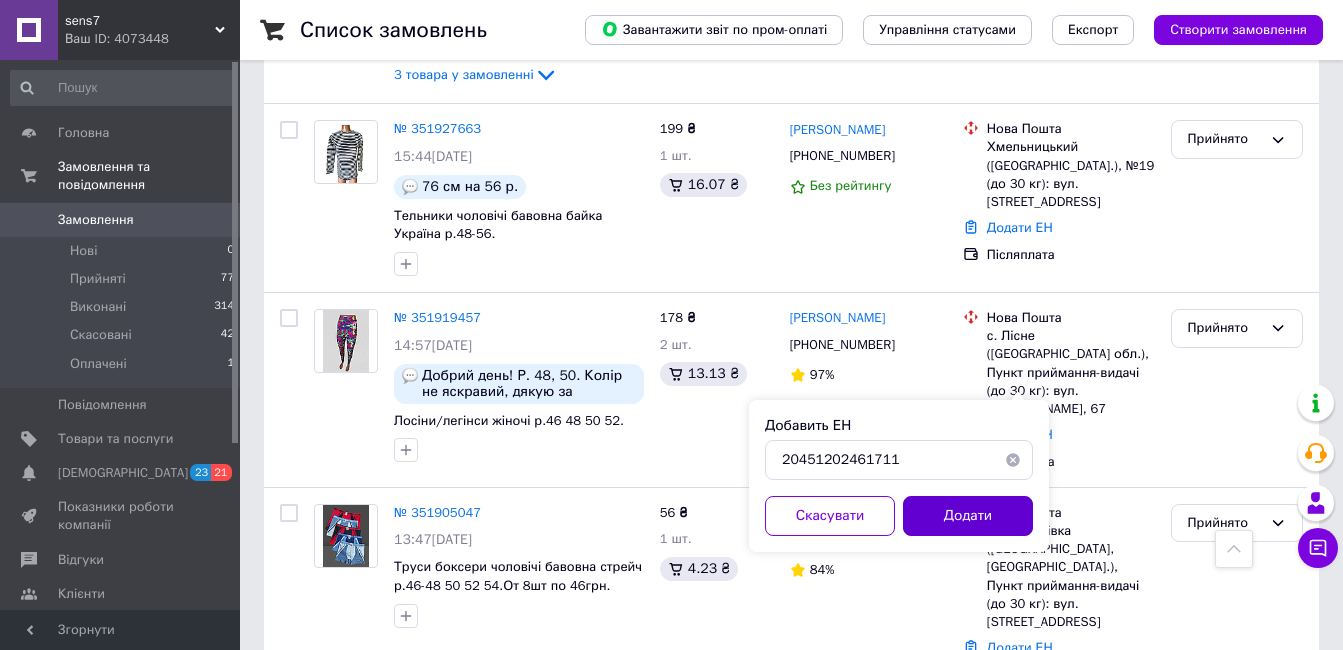 click on "Додати" at bounding box center (968, 516) 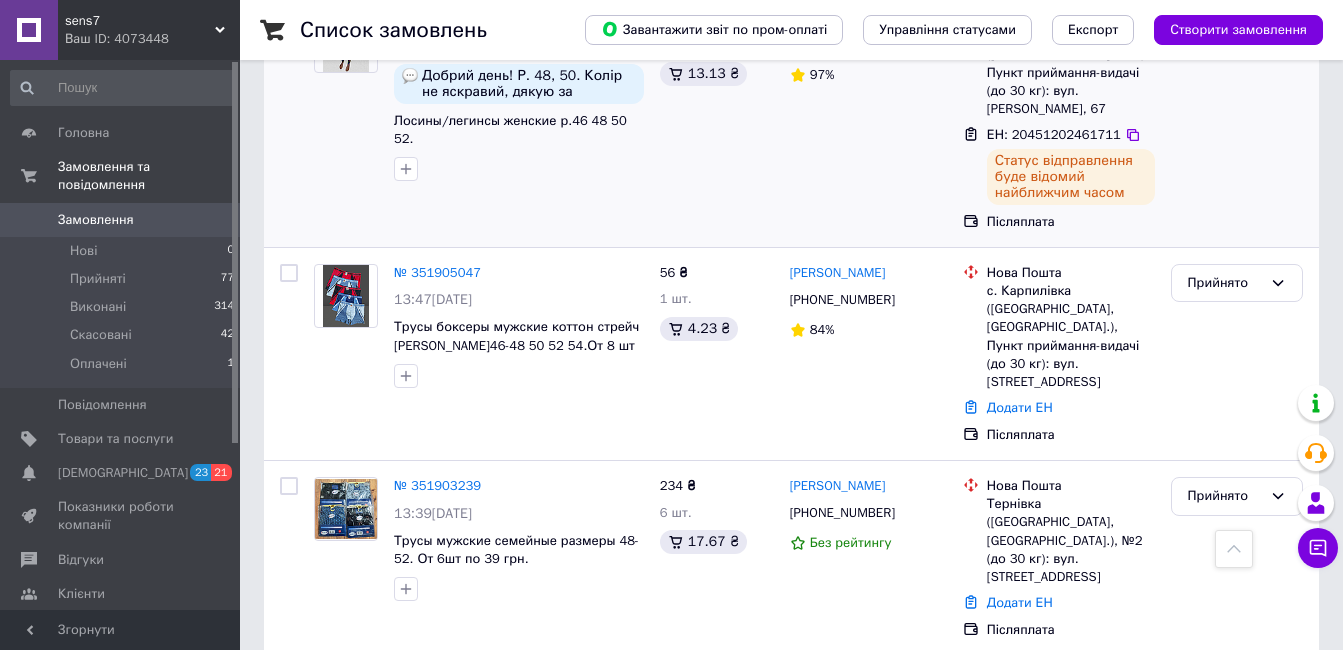 scroll, scrollTop: 800, scrollLeft: 0, axis: vertical 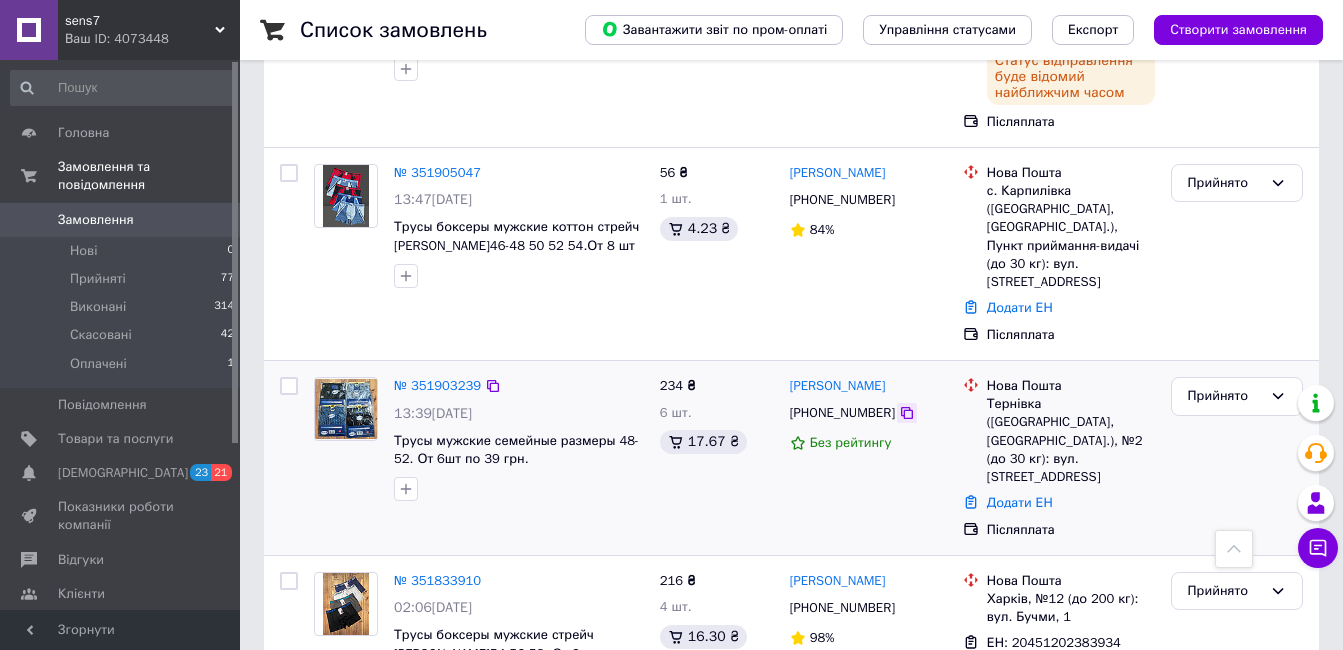 click 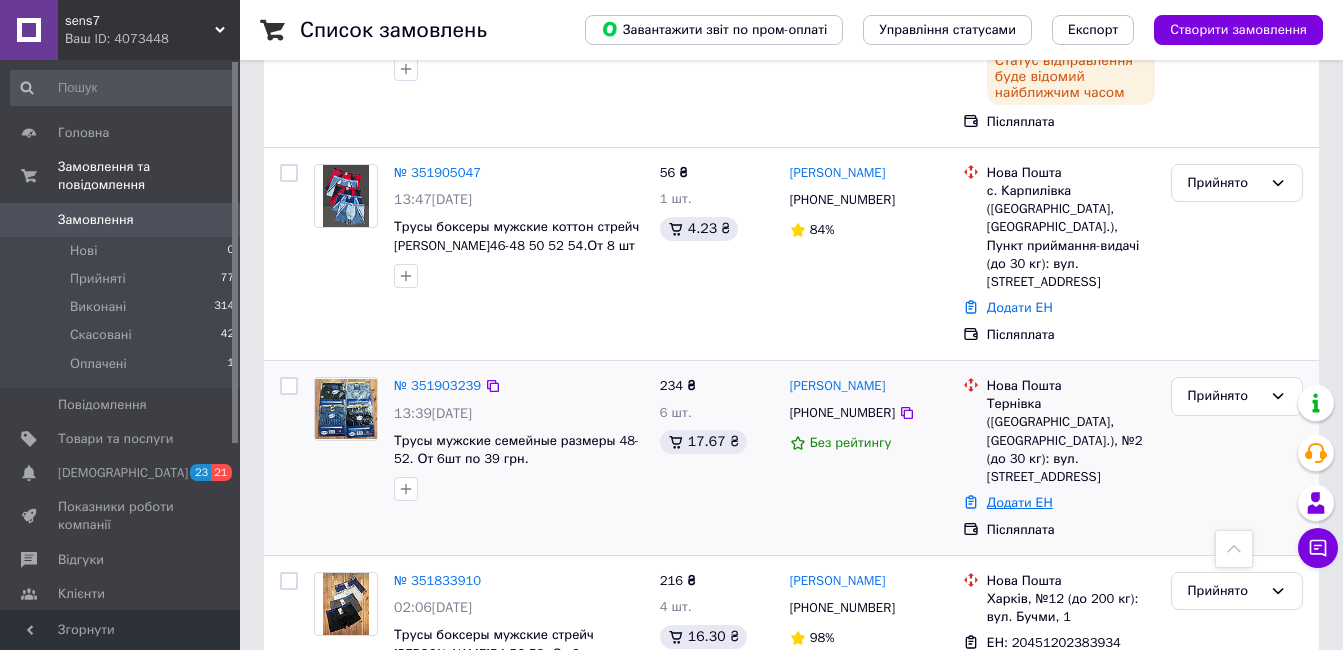 click on "Додати ЕН" at bounding box center [1020, 502] 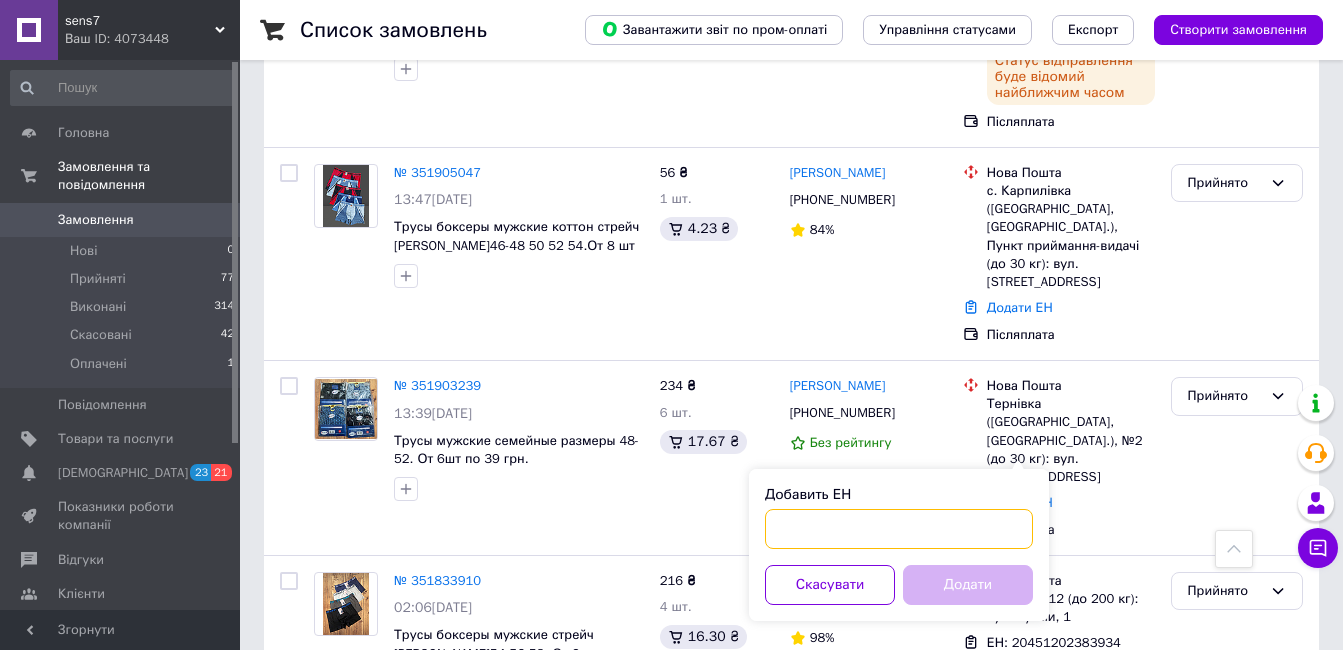 paste on "20451202409729" 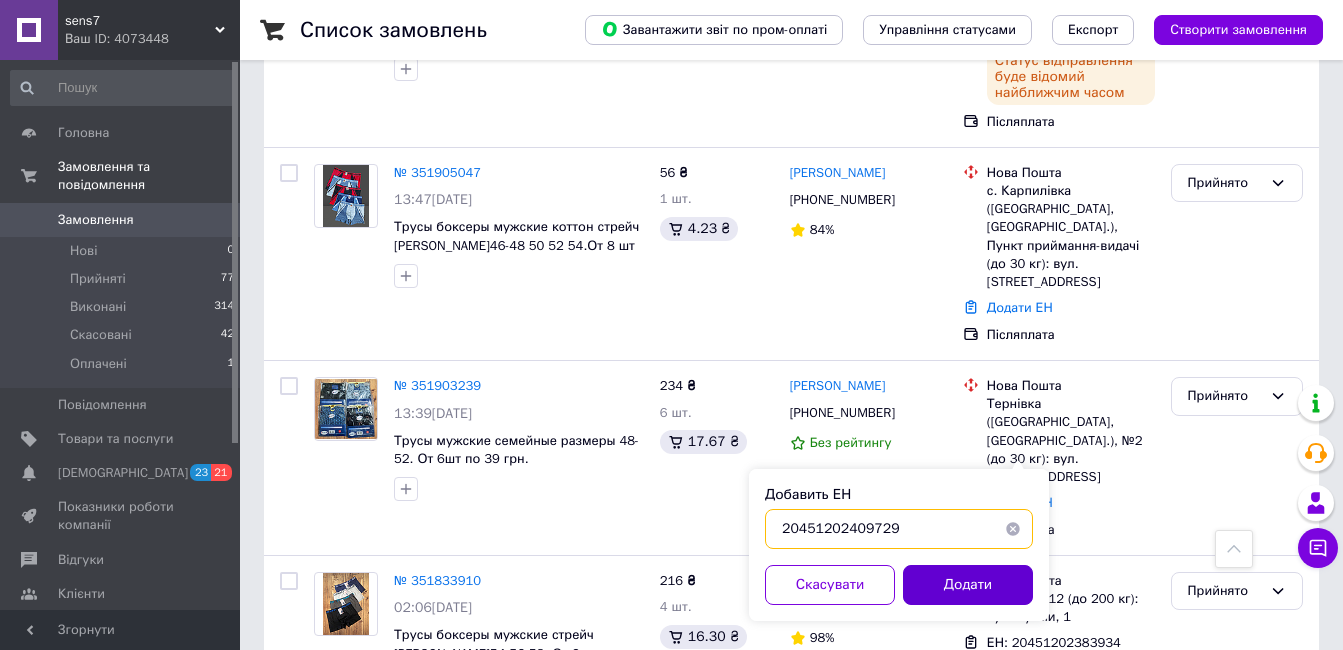 type on "20451202409729" 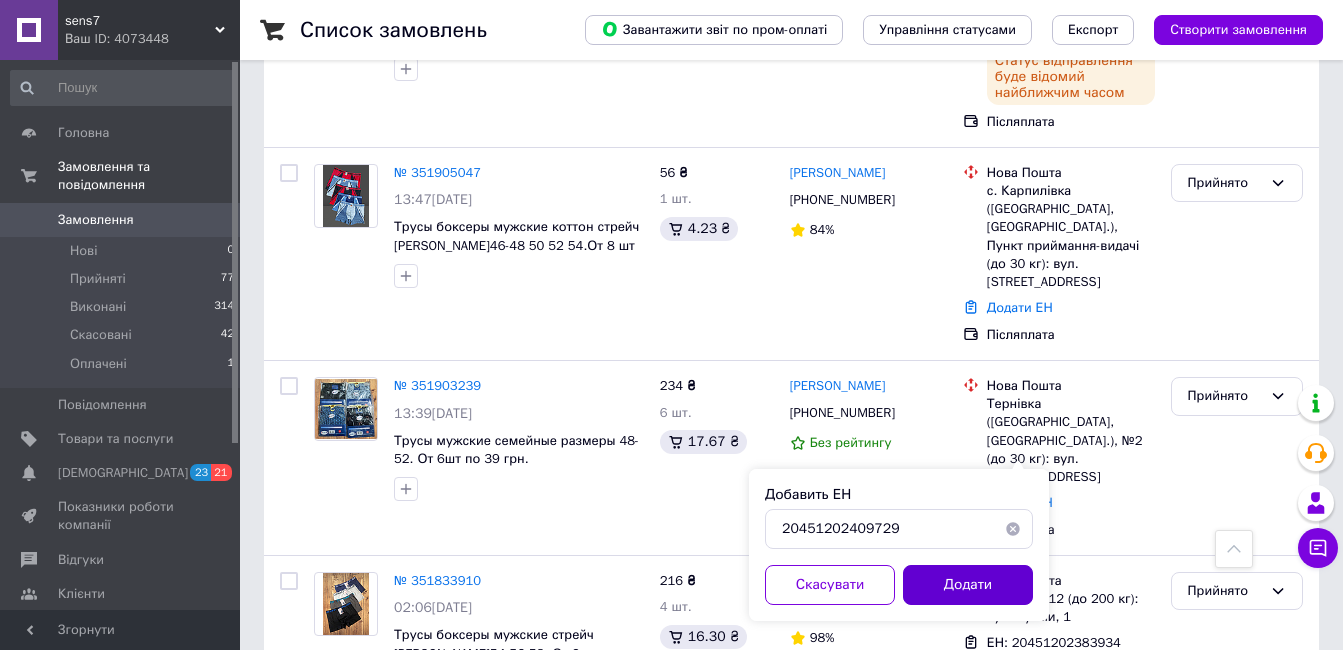 click on "Додати" at bounding box center [968, 585] 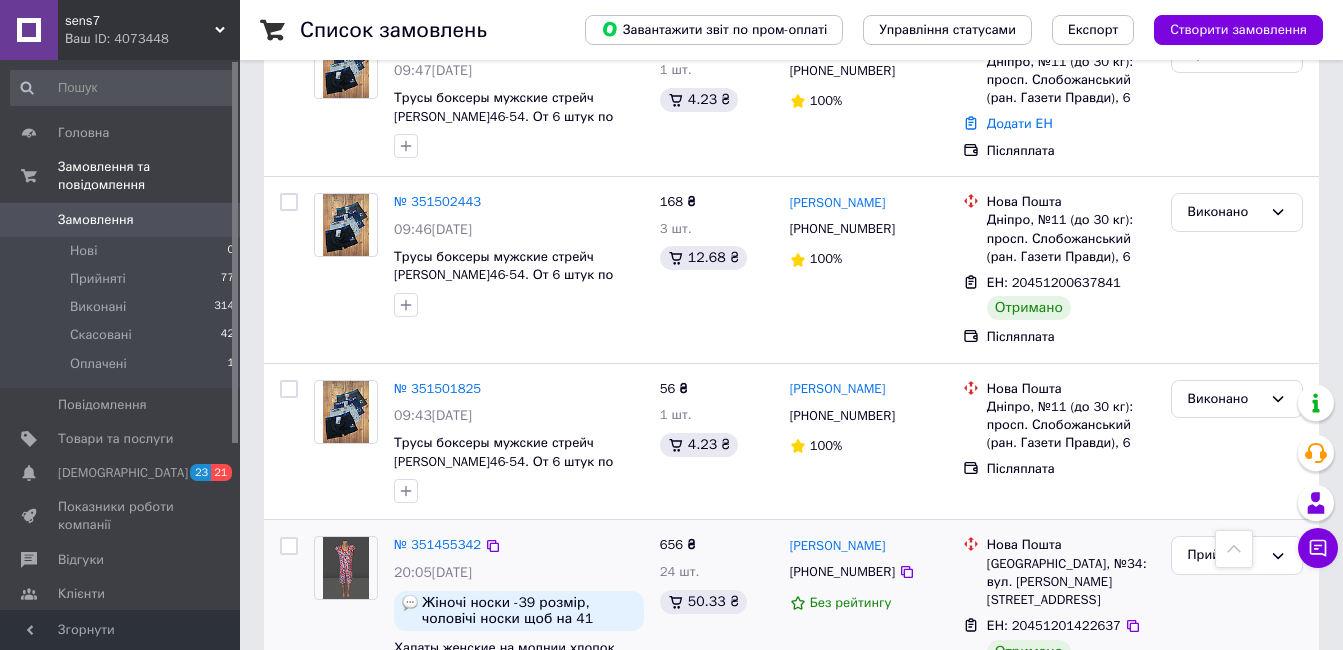scroll, scrollTop: 2844, scrollLeft: 0, axis: vertical 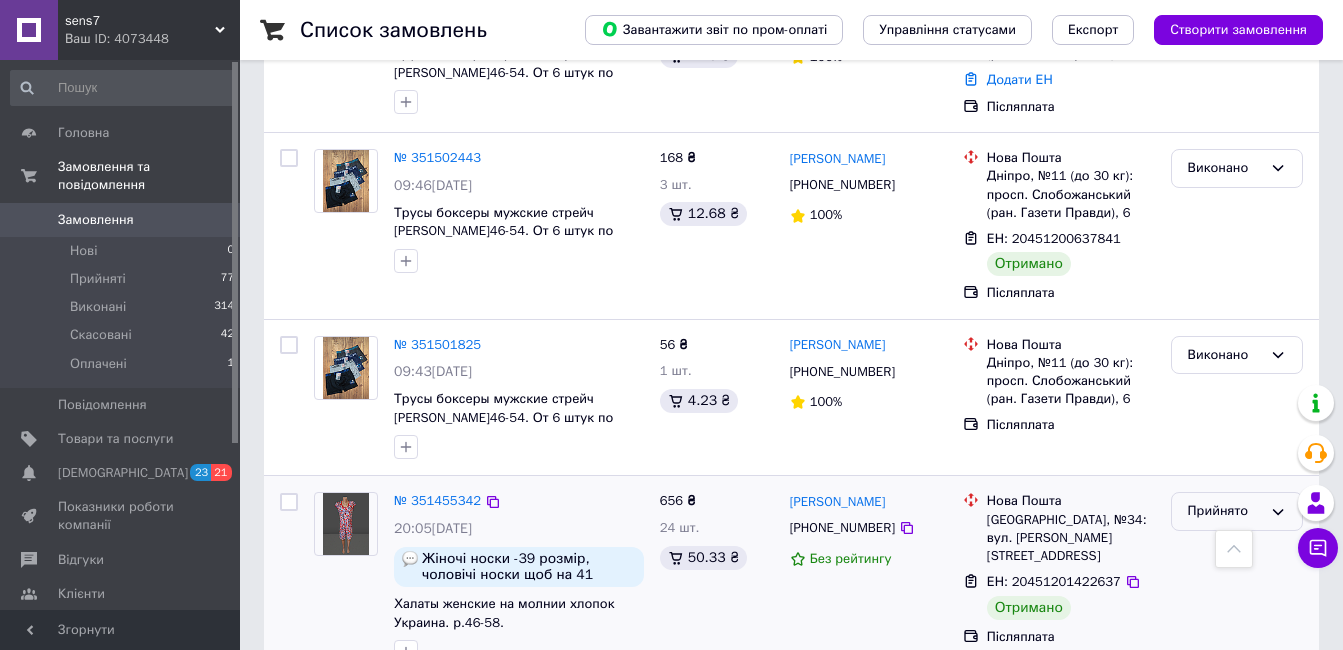 click on "Прийнято" at bounding box center [1225, 511] 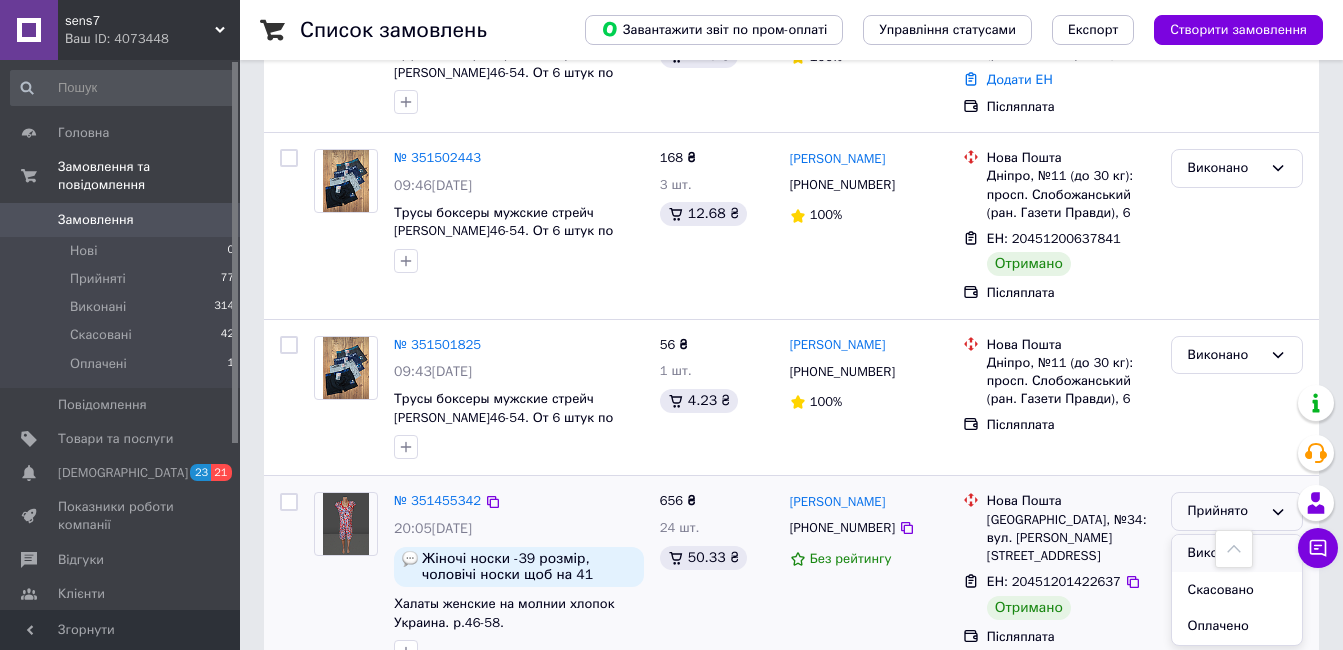 click on "Виконано" at bounding box center (1237, 553) 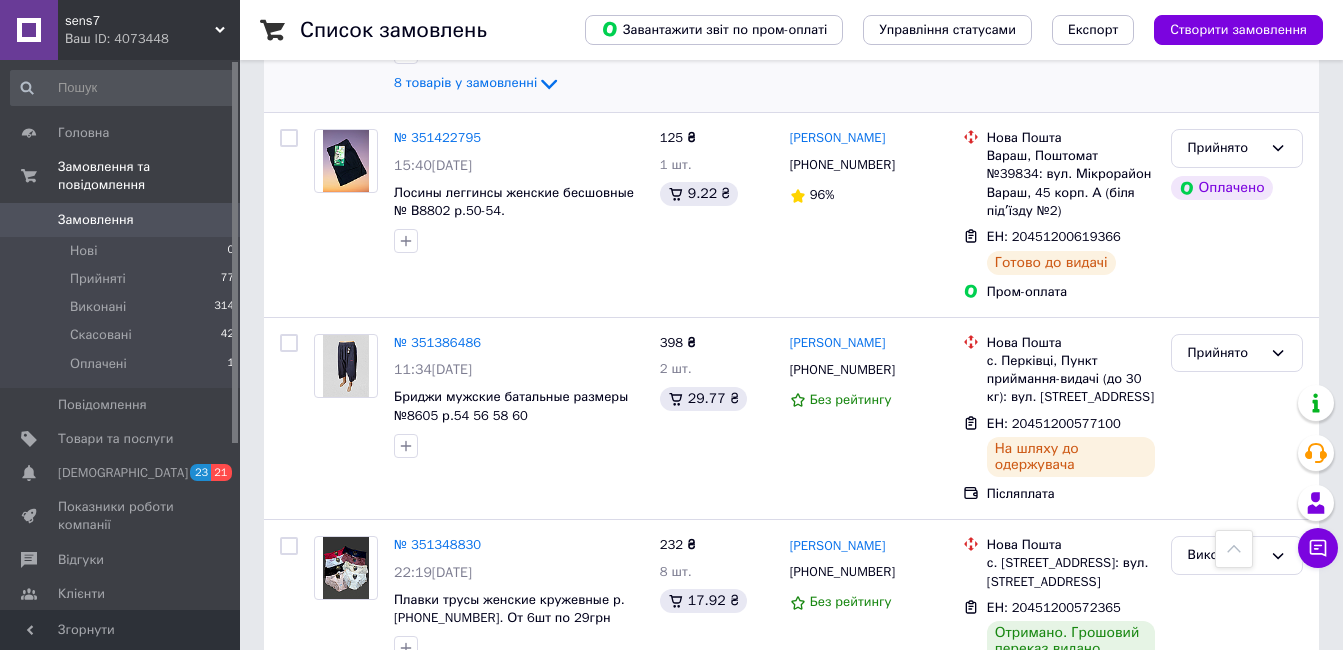 scroll, scrollTop: 3566, scrollLeft: 0, axis: vertical 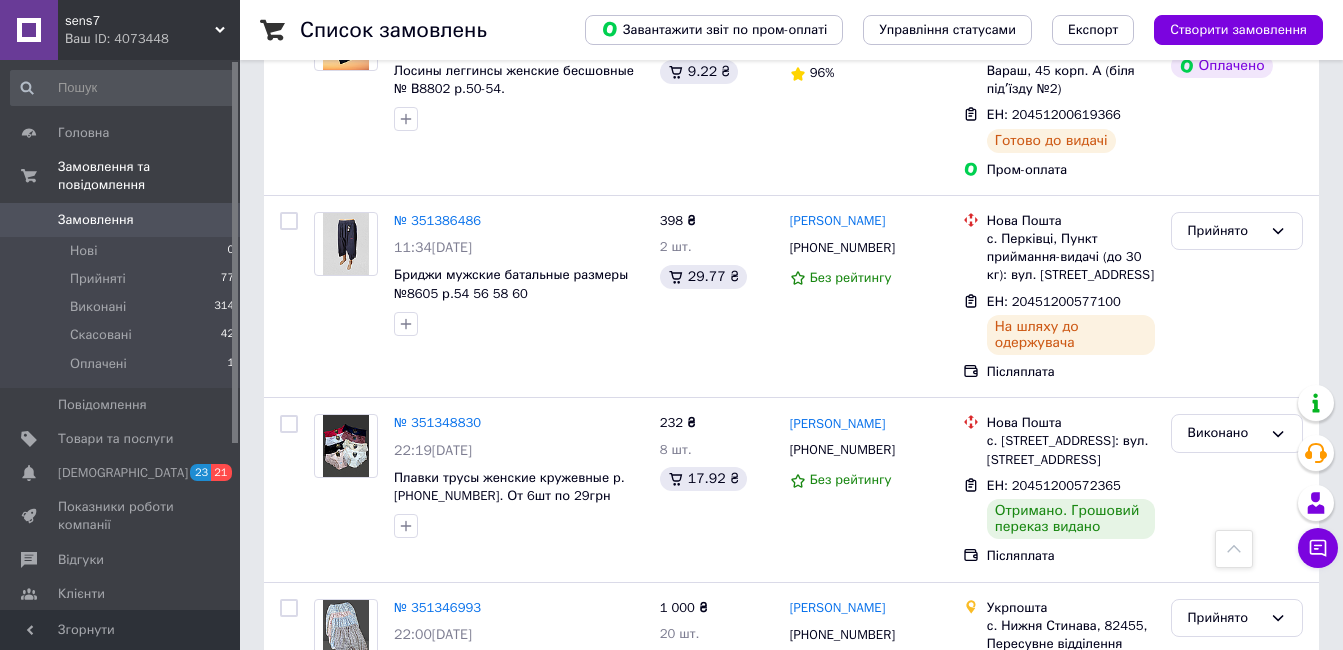 click on "Наступна" at bounding box center [540, 783] 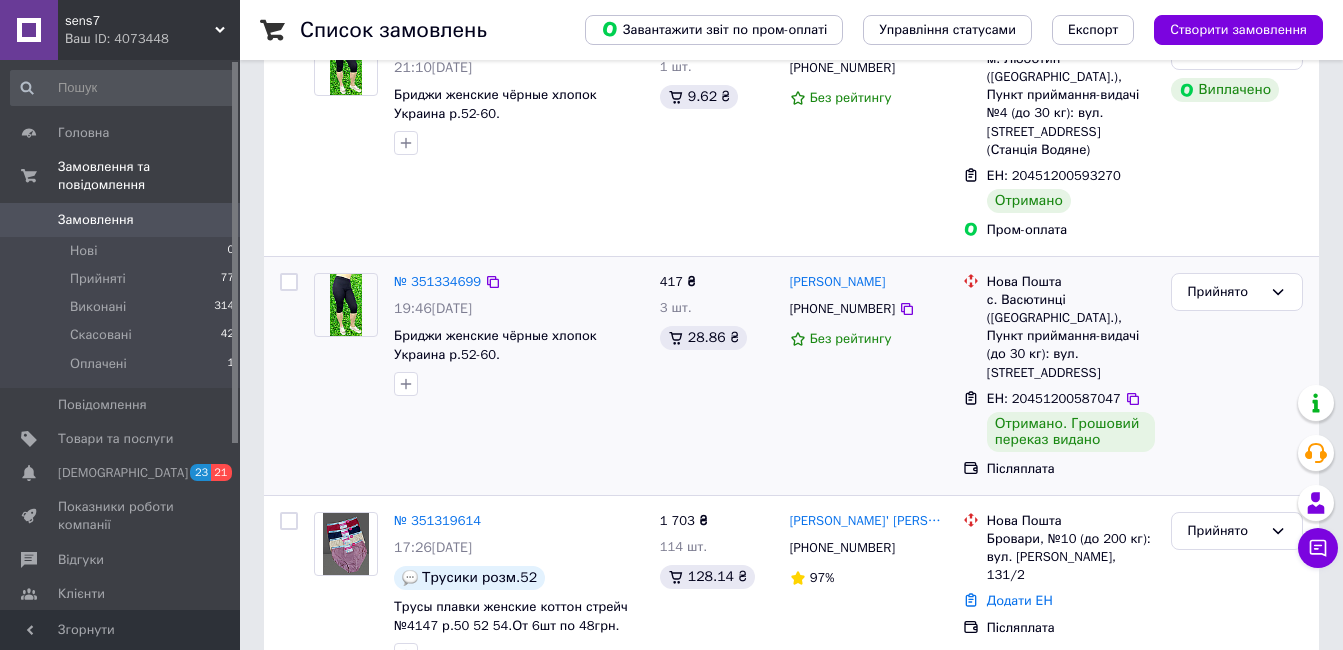 scroll, scrollTop: 300, scrollLeft: 0, axis: vertical 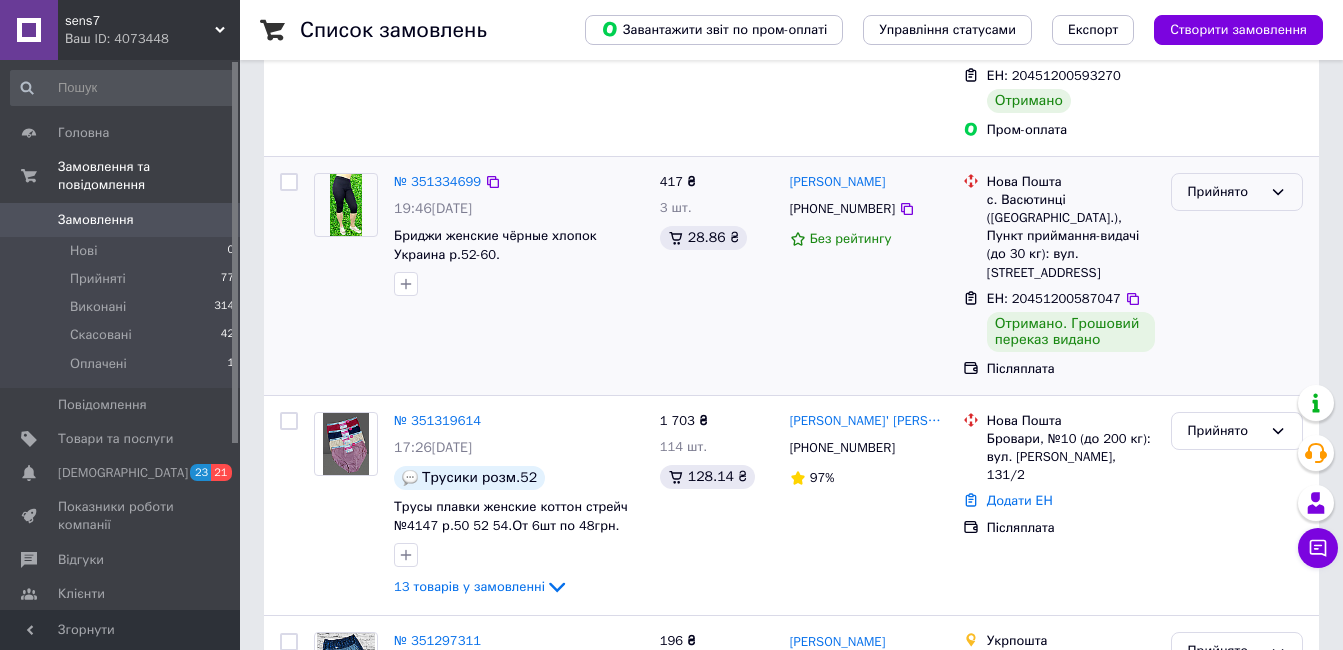 click on "Прийнято" at bounding box center [1225, 192] 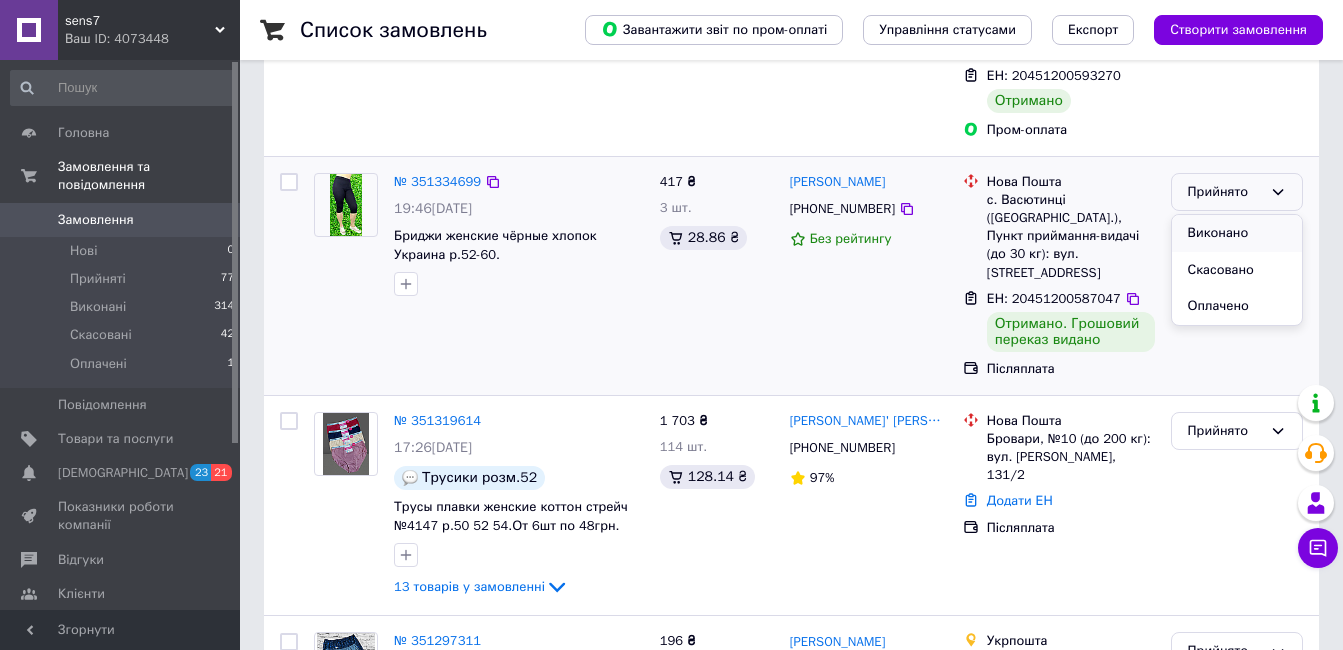 click on "Виконано" at bounding box center [1237, 233] 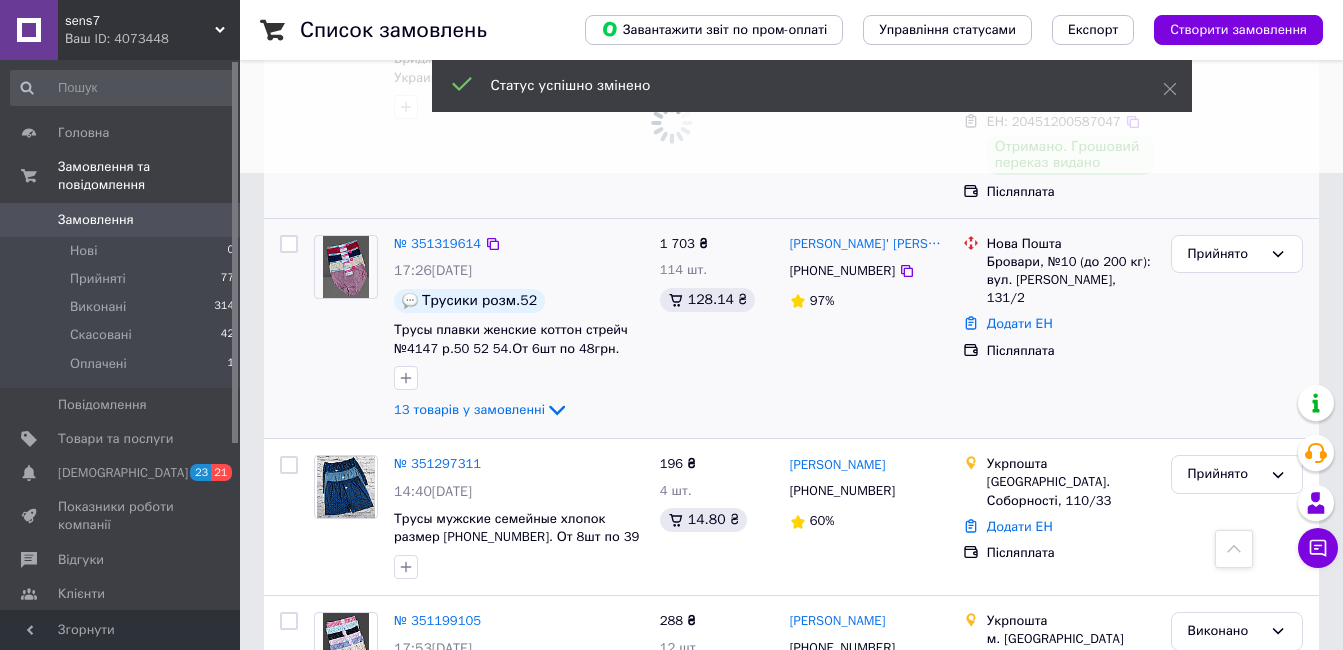 scroll, scrollTop: 500, scrollLeft: 0, axis: vertical 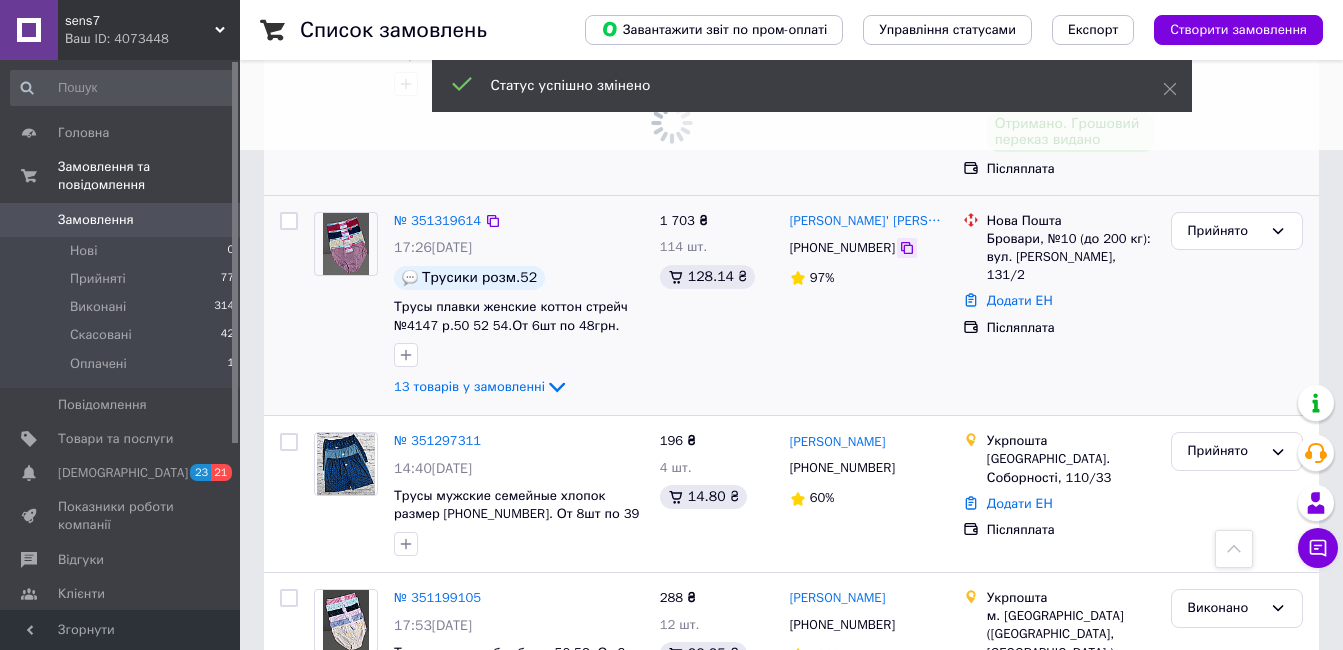 click 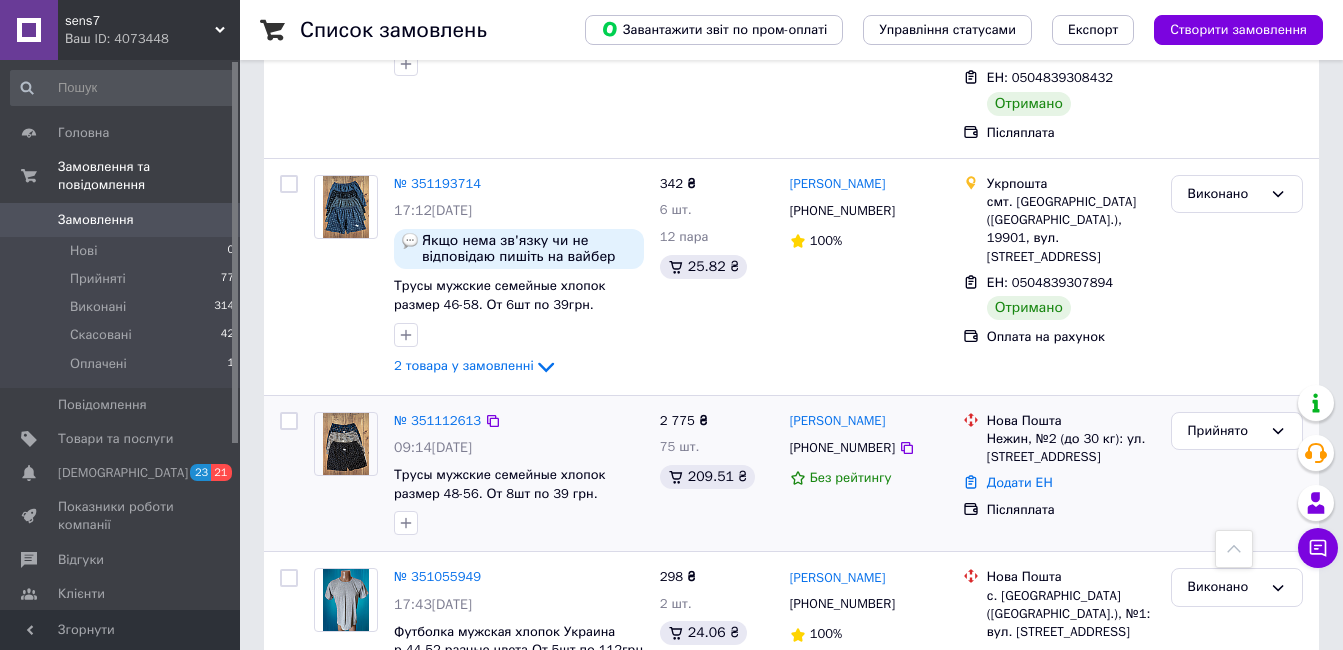 scroll, scrollTop: 1300, scrollLeft: 0, axis: vertical 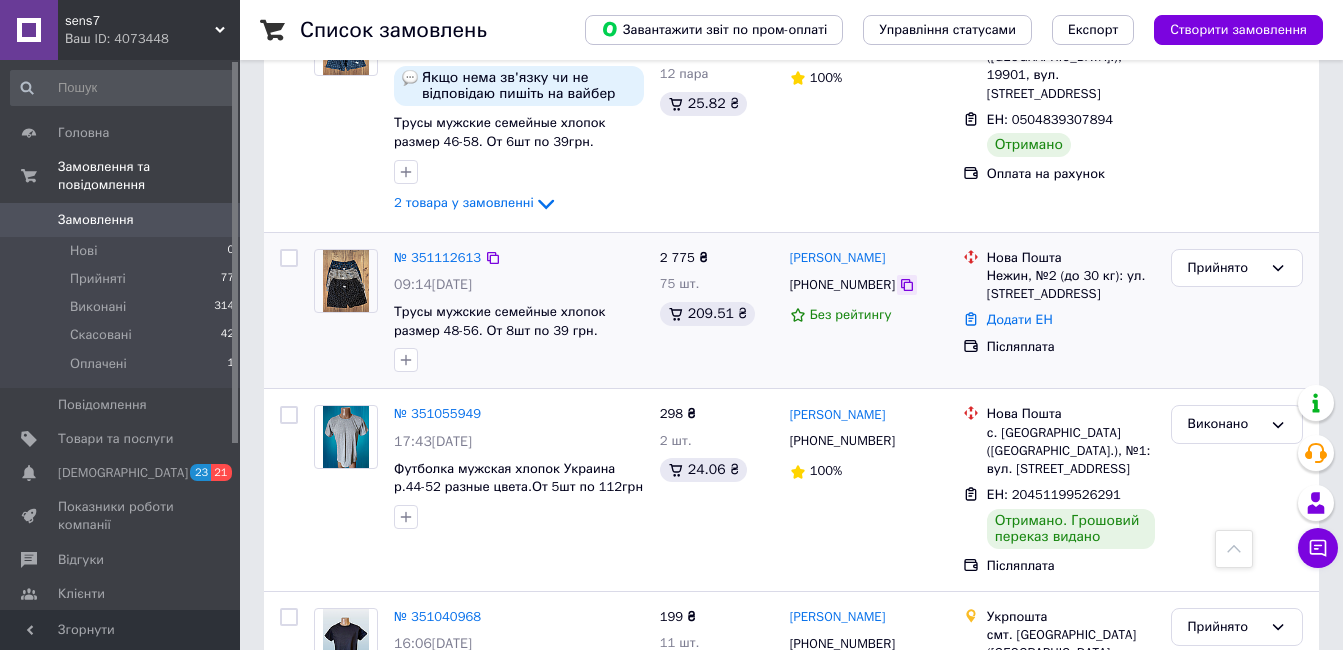 click 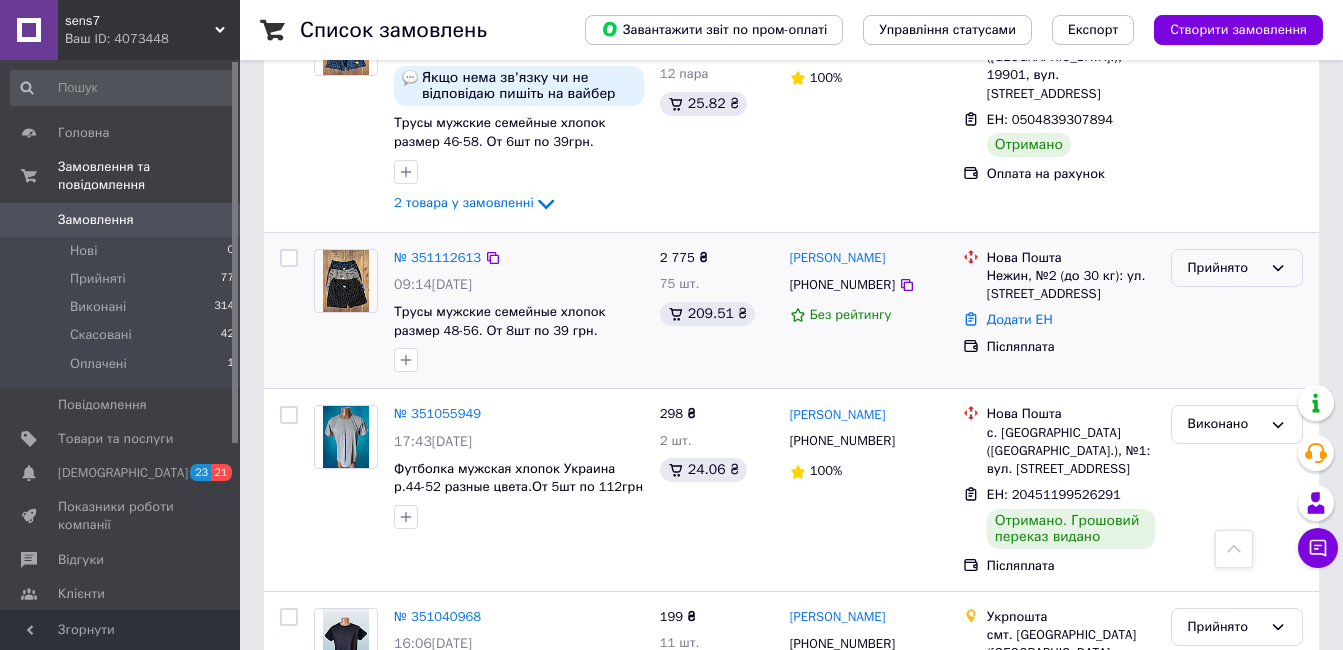 click on "Прийнято" at bounding box center (1237, 268) 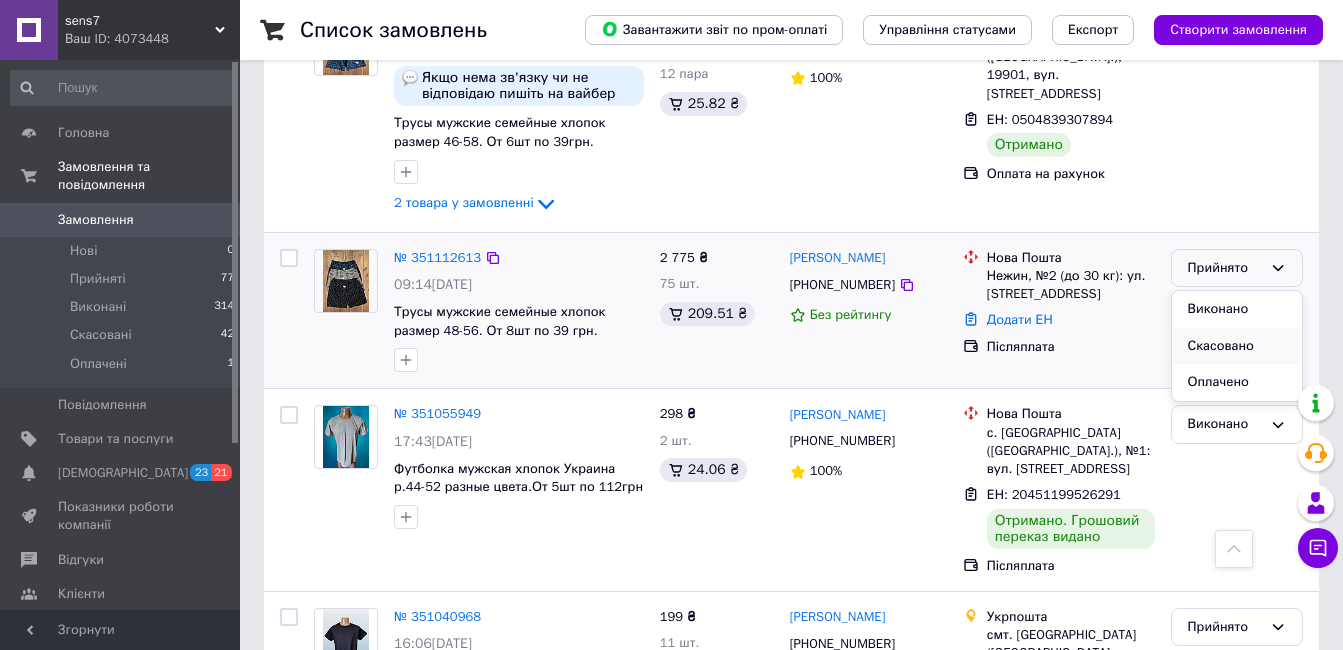 click on "Скасовано" at bounding box center [1237, 346] 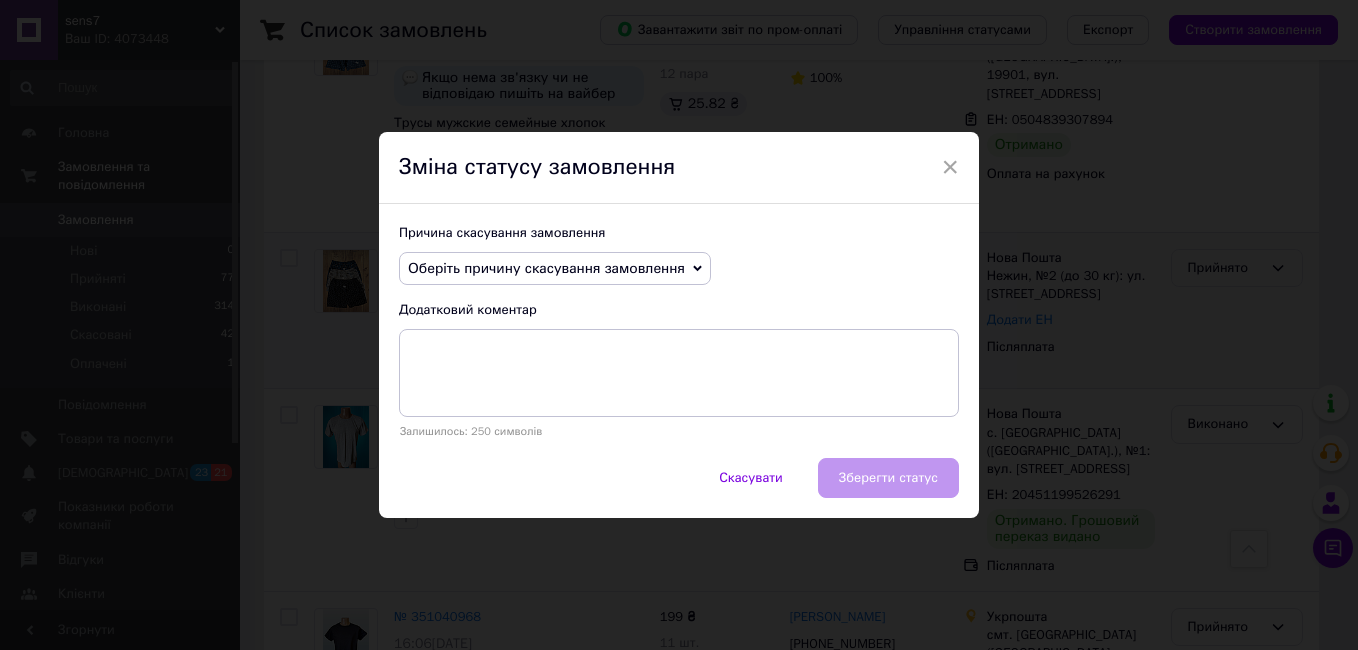 click on "Оберіть причину скасування замовлення" at bounding box center (546, 268) 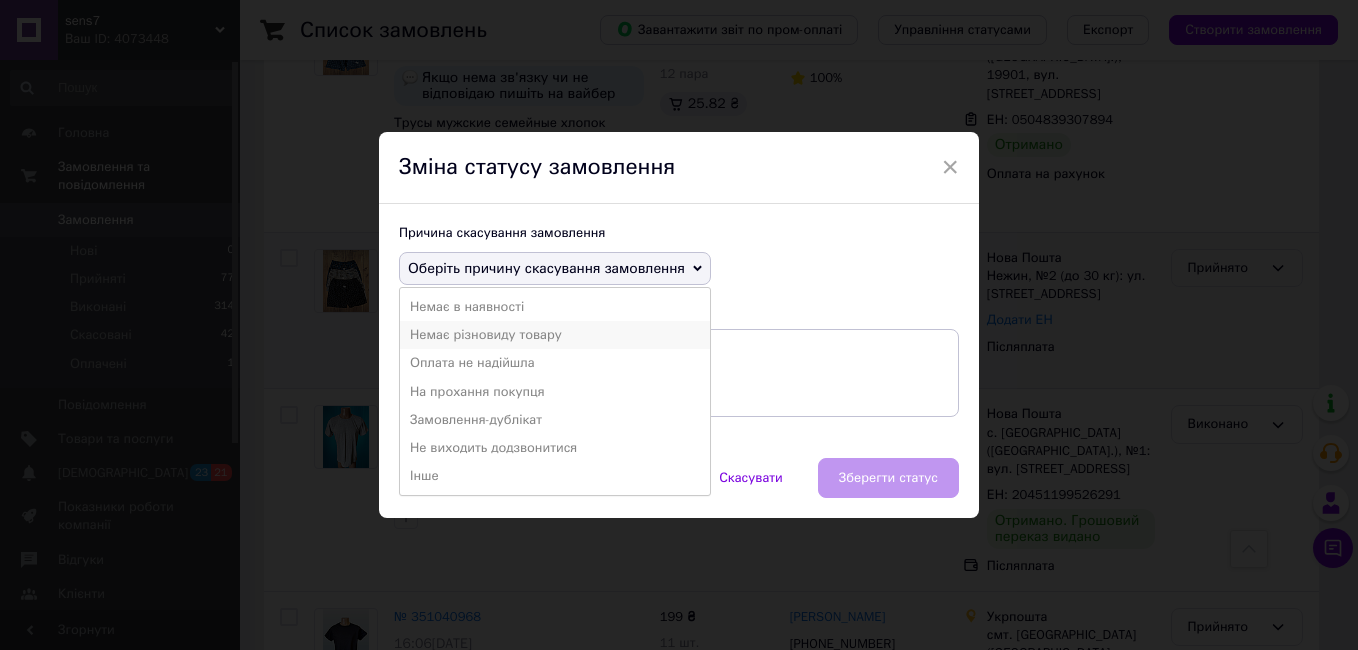 click on "Немає різновиду товару" at bounding box center (555, 335) 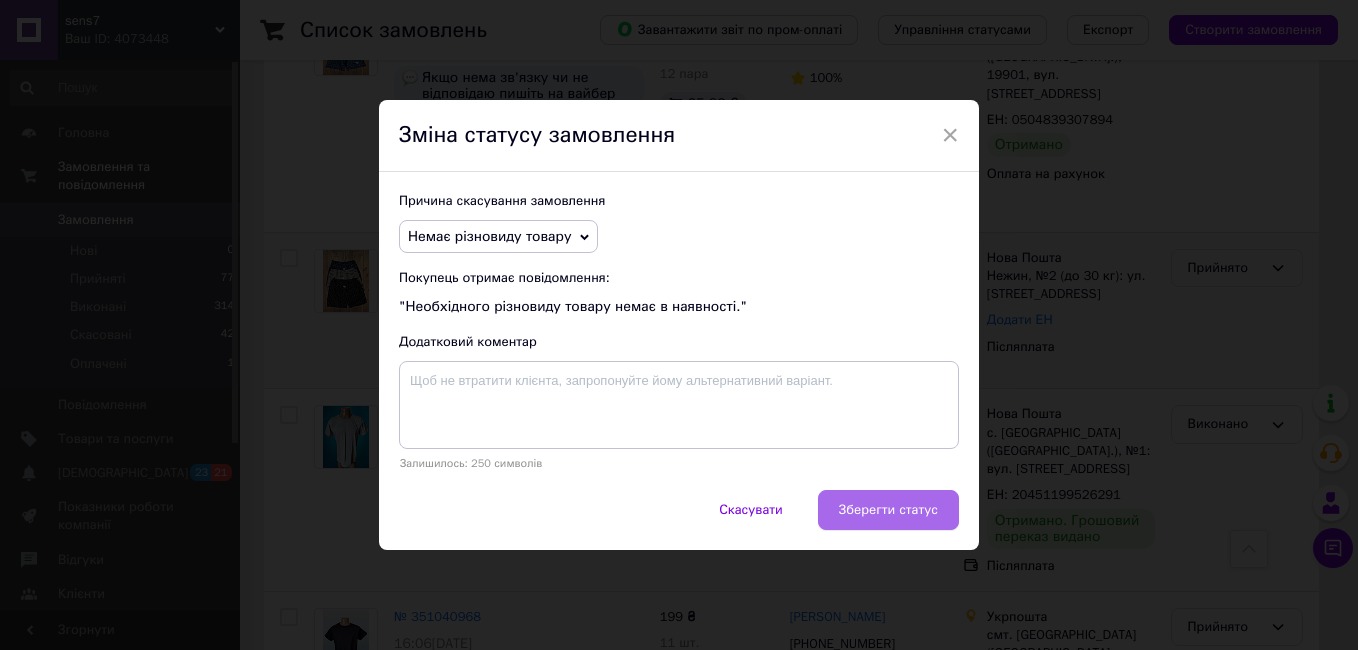 click on "Зберегти статус" at bounding box center (888, 510) 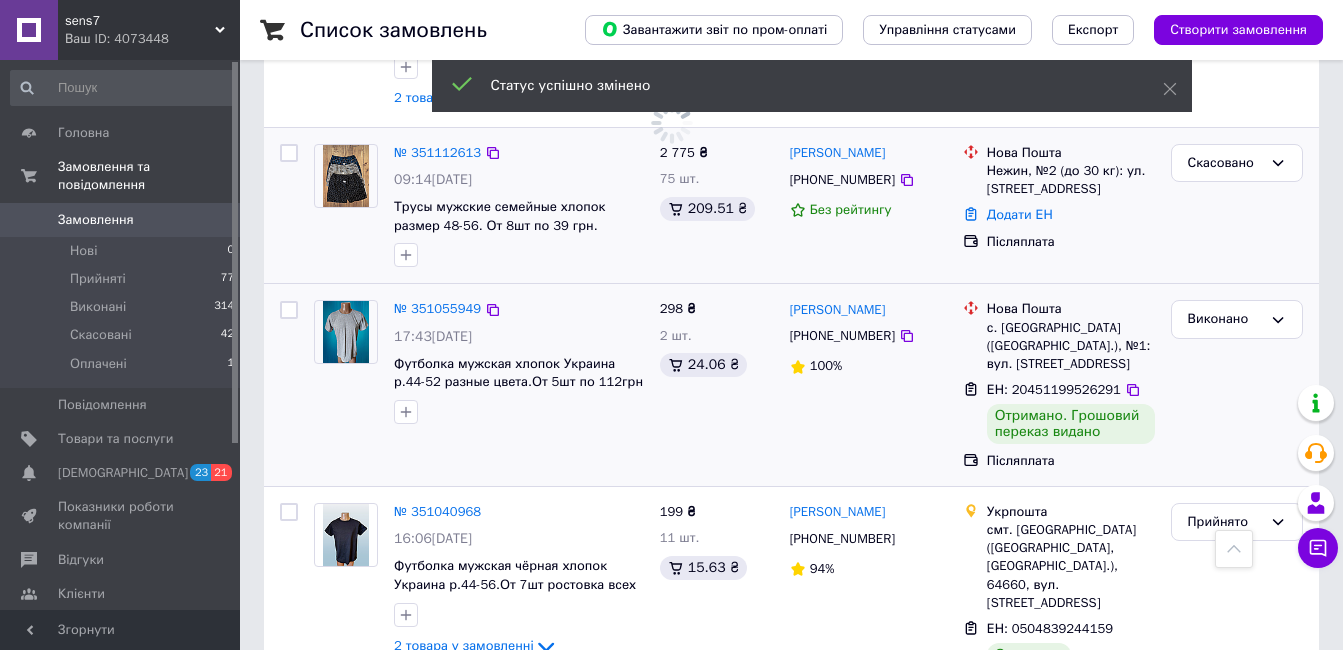 scroll, scrollTop: 1500, scrollLeft: 0, axis: vertical 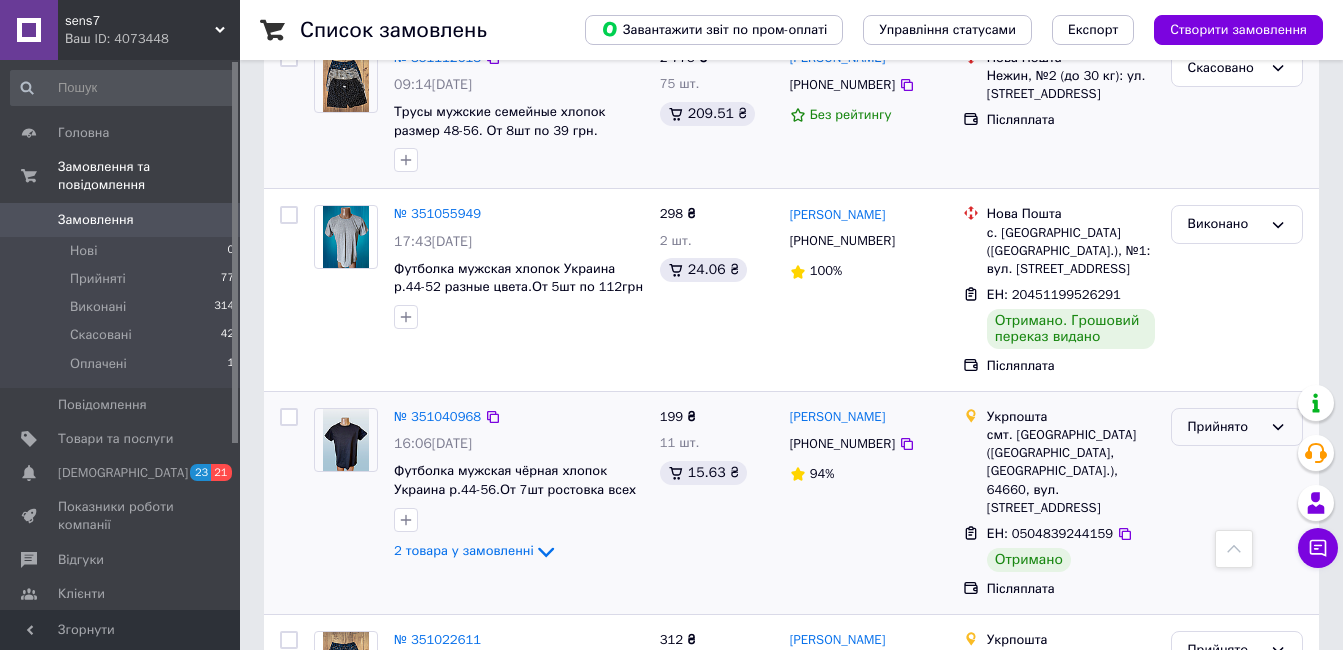 click on "Прийнято" at bounding box center [1225, 427] 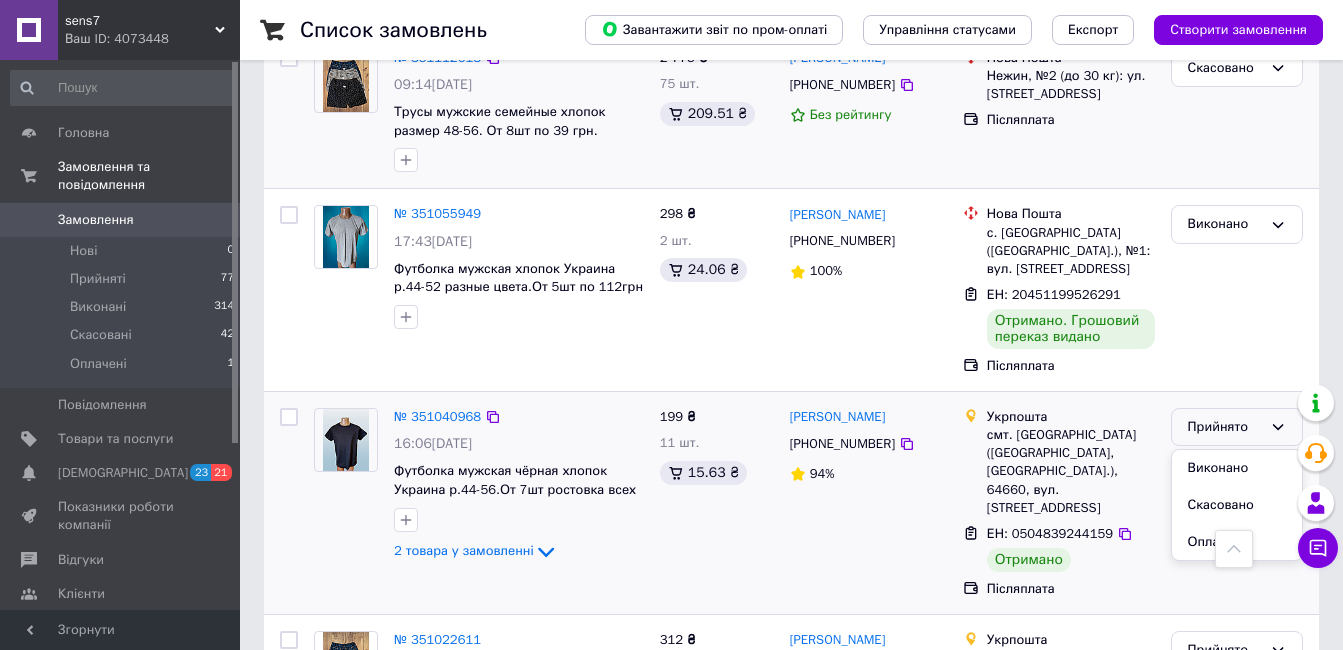 click on "Виконано" at bounding box center (1237, 468) 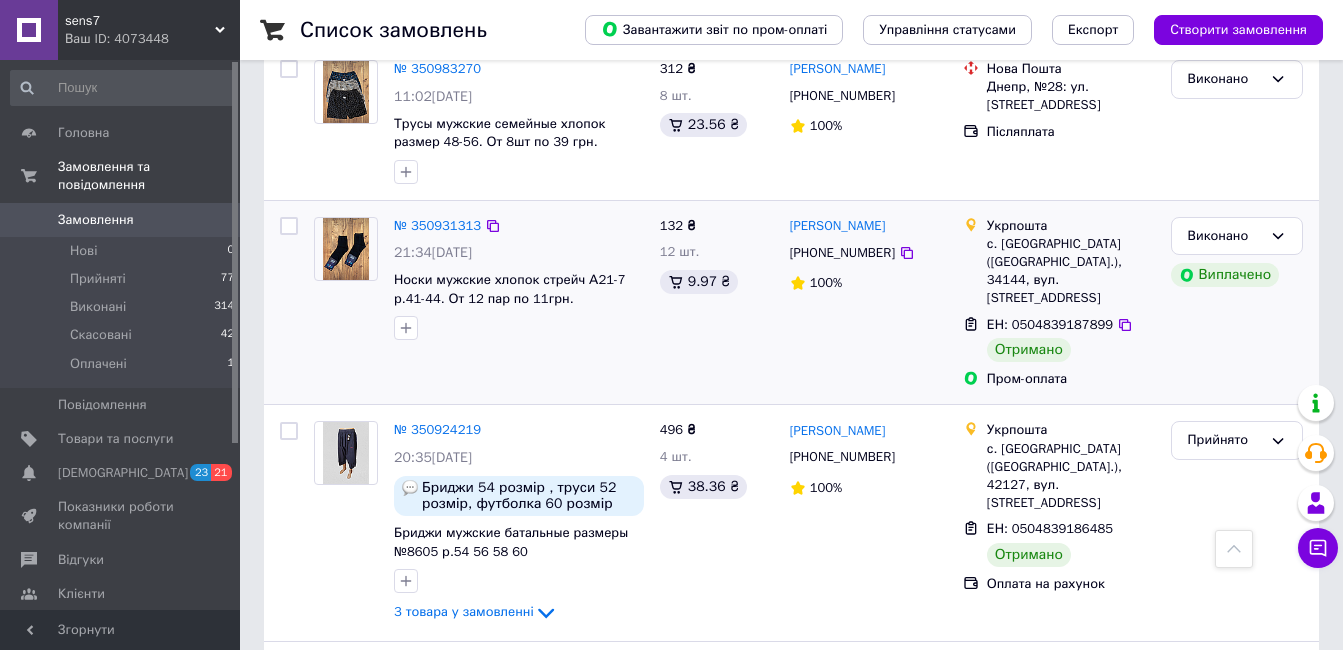 scroll, scrollTop: 2500, scrollLeft: 0, axis: vertical 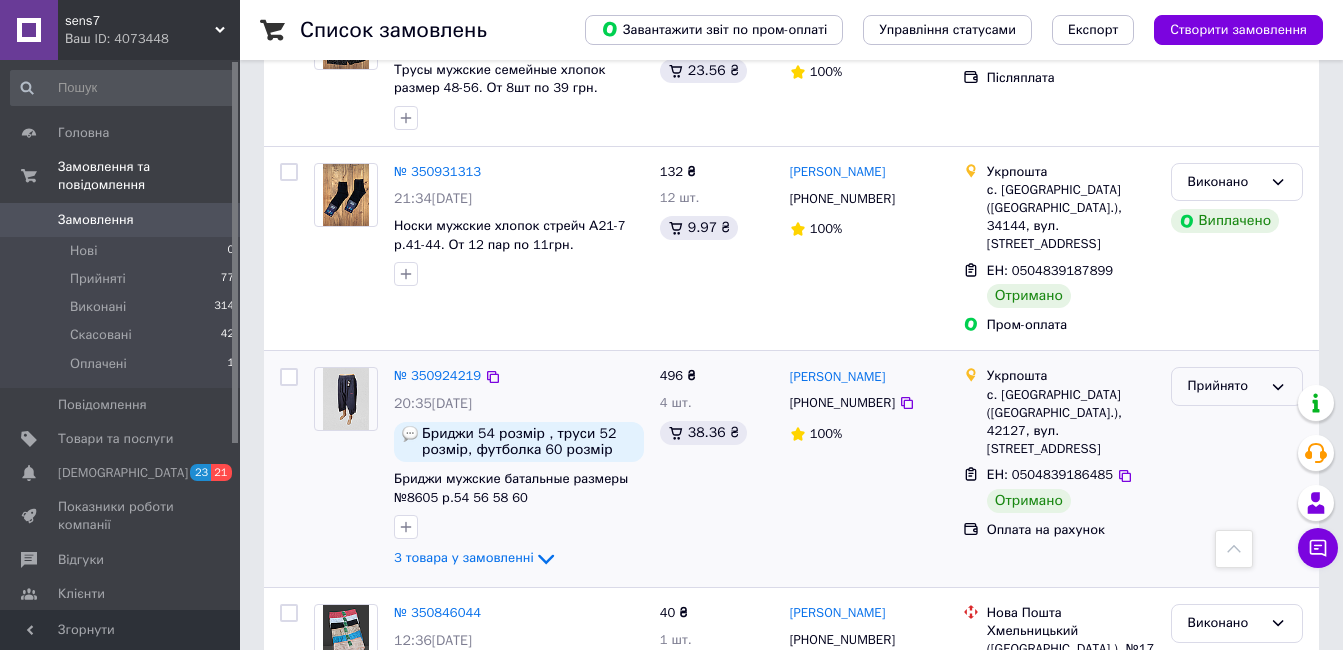 click on "Прийнято" at bounding box center [1225, 386] 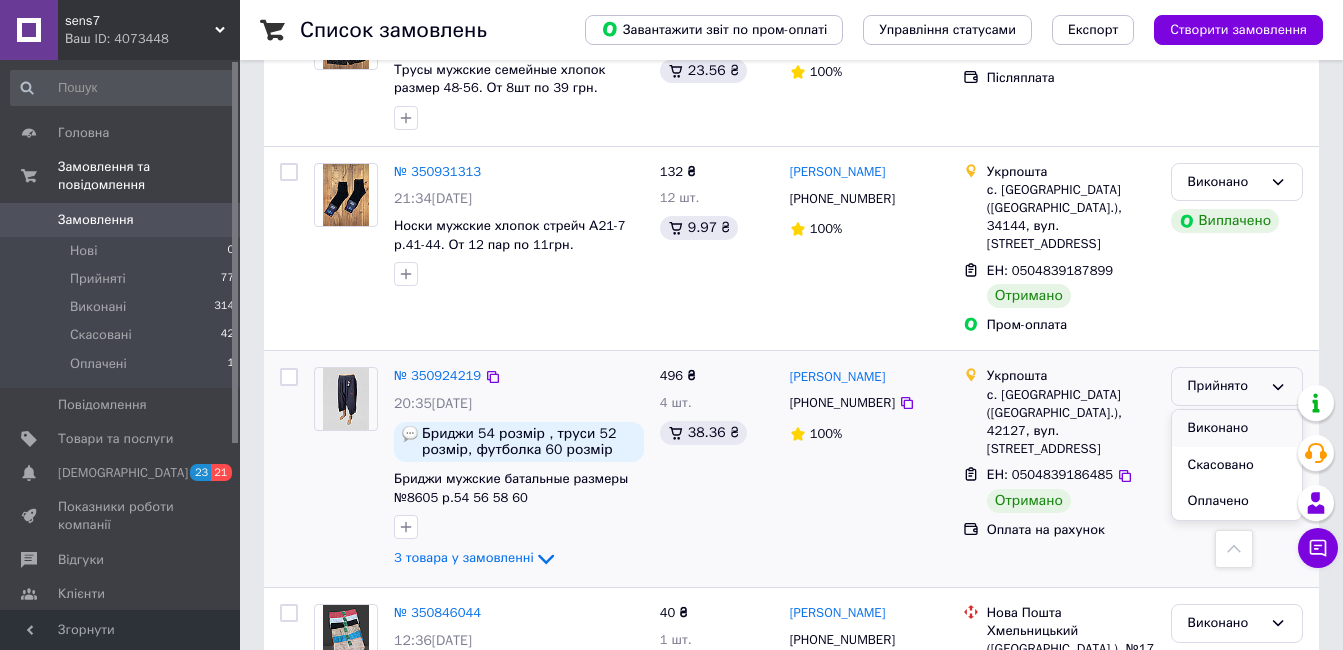 click on "Виконано" at bounding box center (1237, 428) 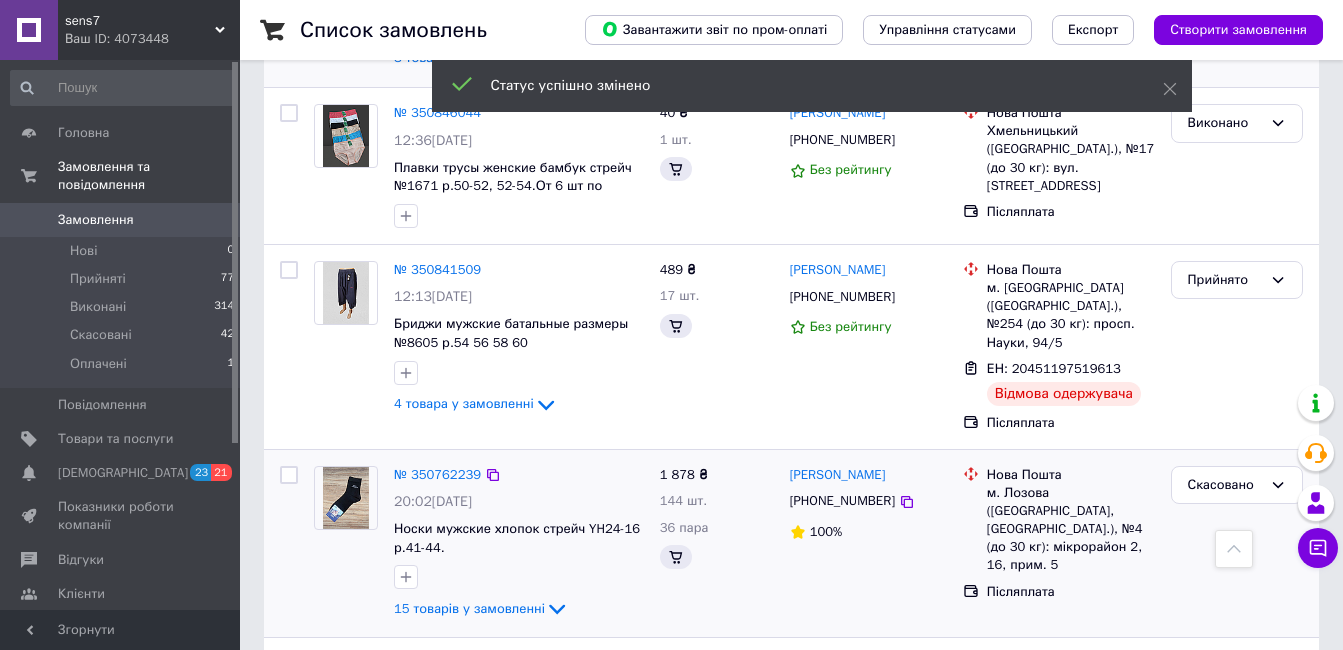 scroll, scrollTop: 3460, scrollLeft: 0, axis: vertical 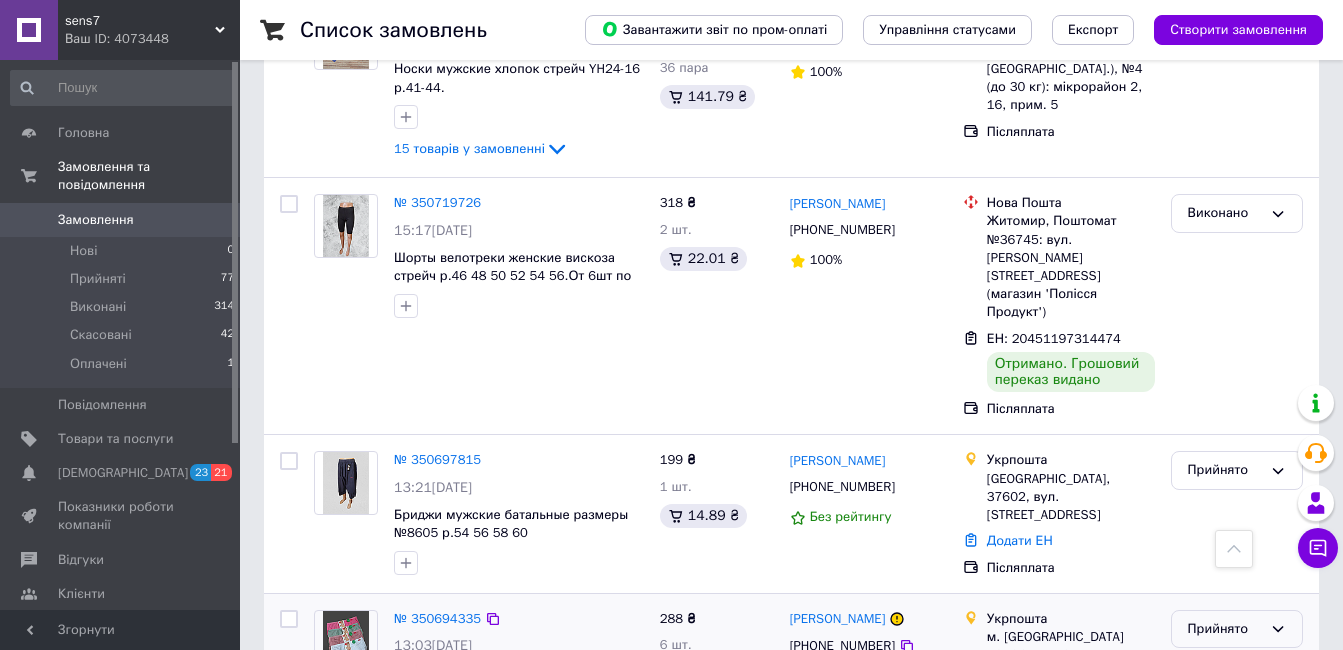 click on "Прийнято" at bounding box center (1237, 629) 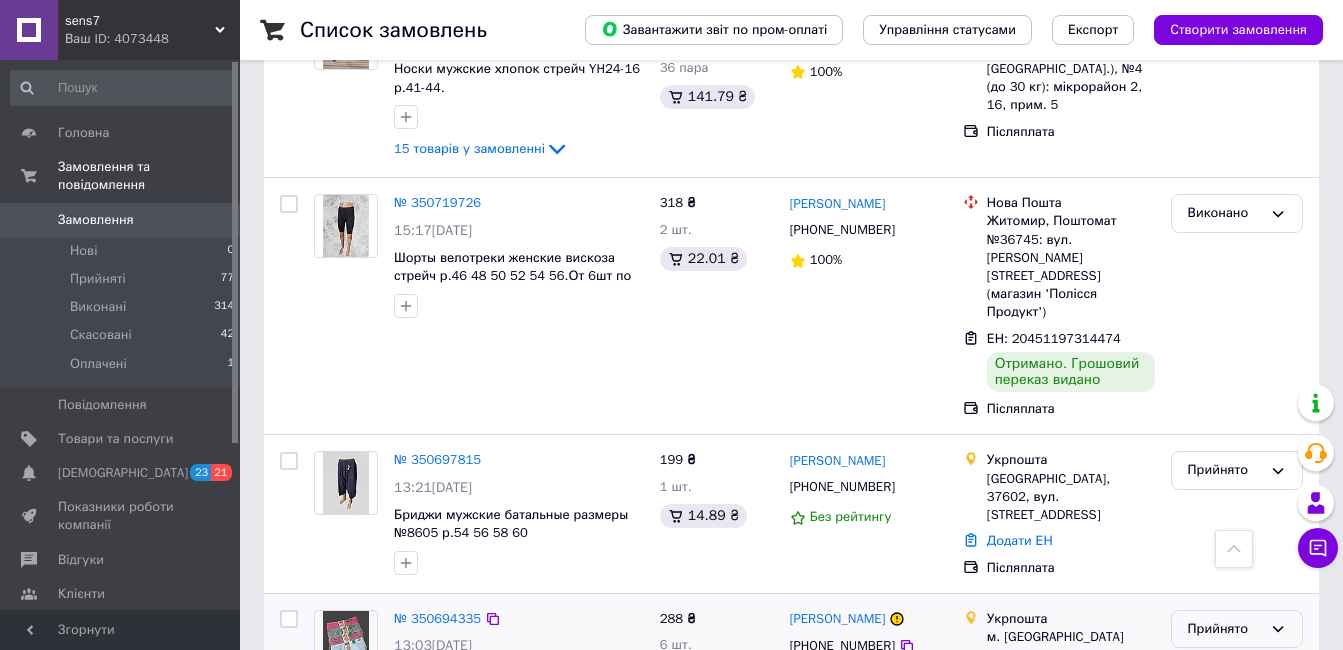 click on "Виконано" at bounding box center [1237, 670] 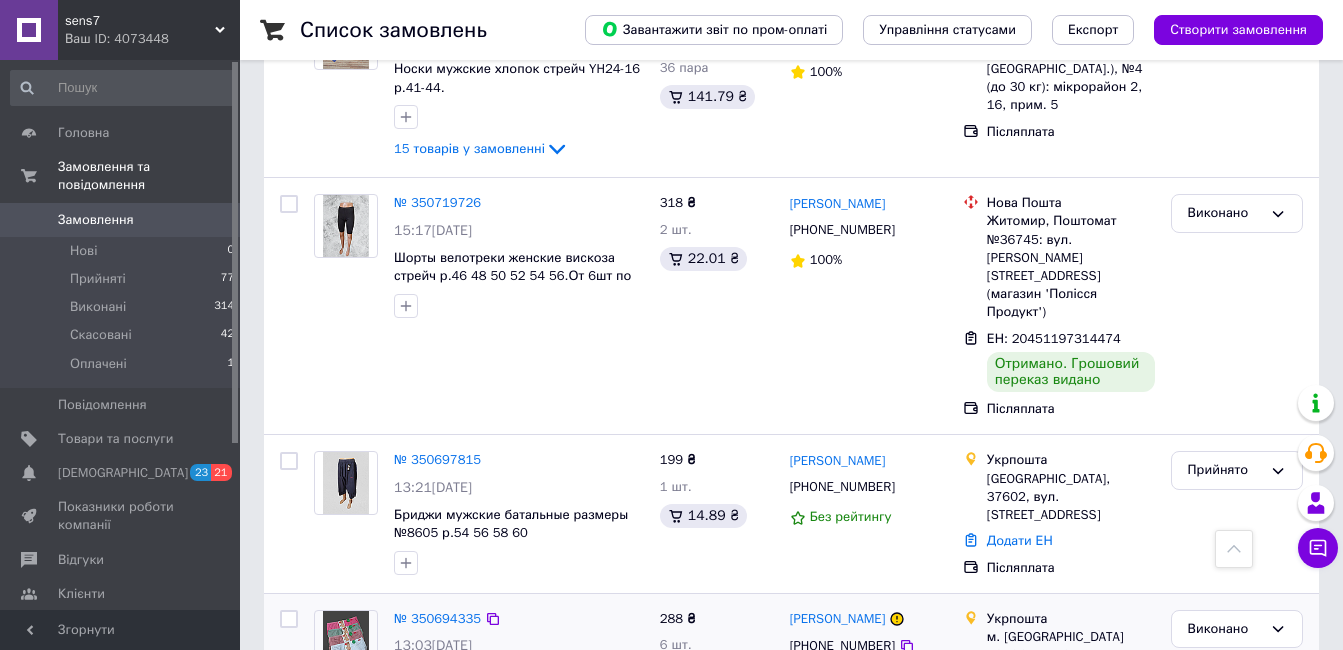 click on "Наступна" at bounding box center (707, 843) 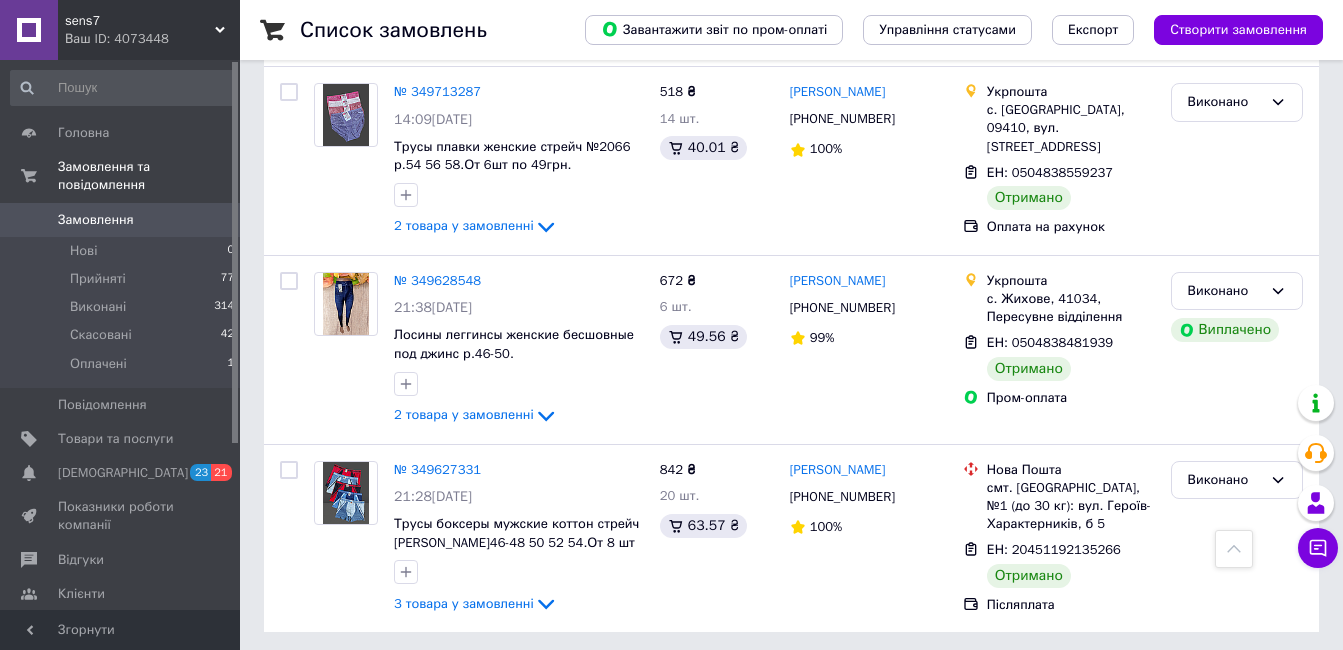scroll, scrollTop: 3681, scrollLeft: 0, axis: vertical 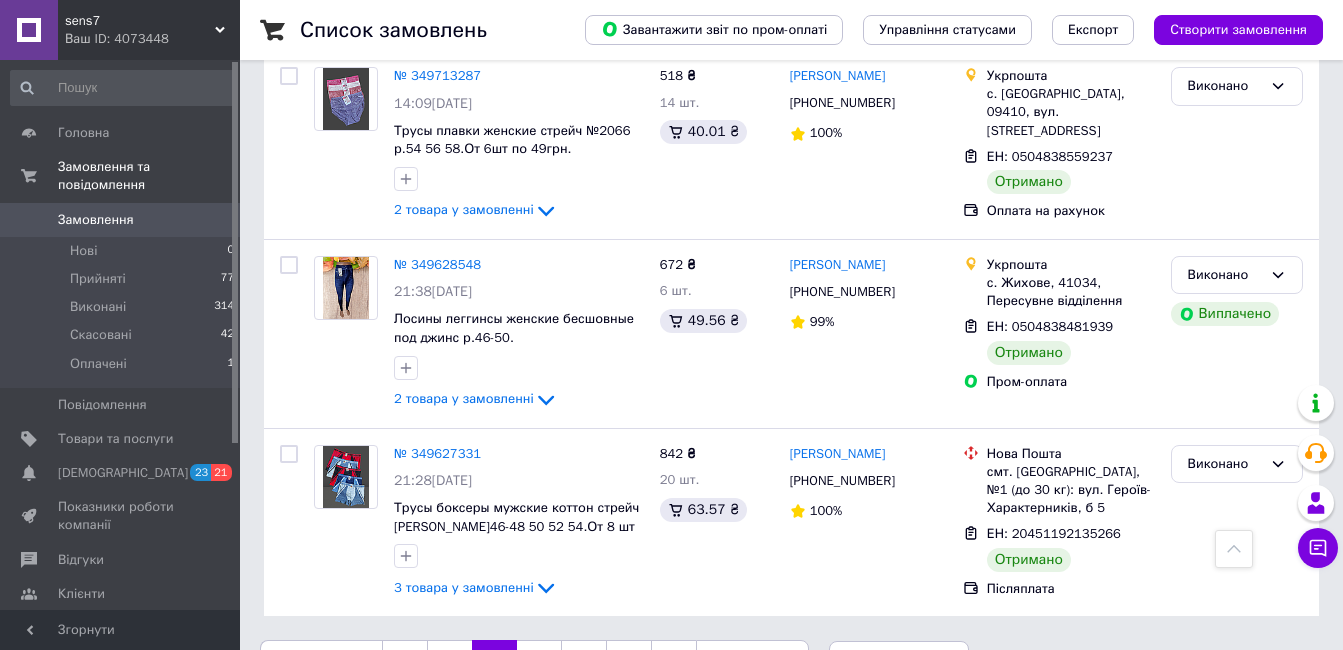 click on "1" at bounding box center (404, 661) 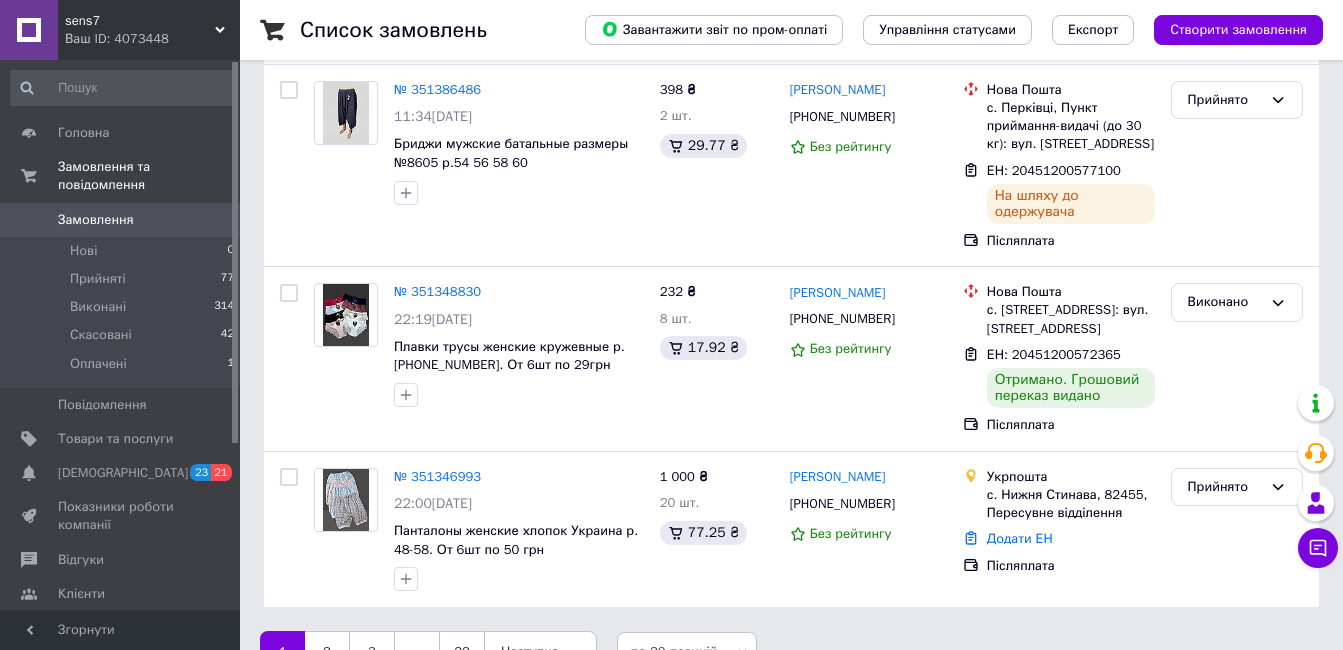 scroll, scrollTop: 0, scrollLeft: 0, axis: both 